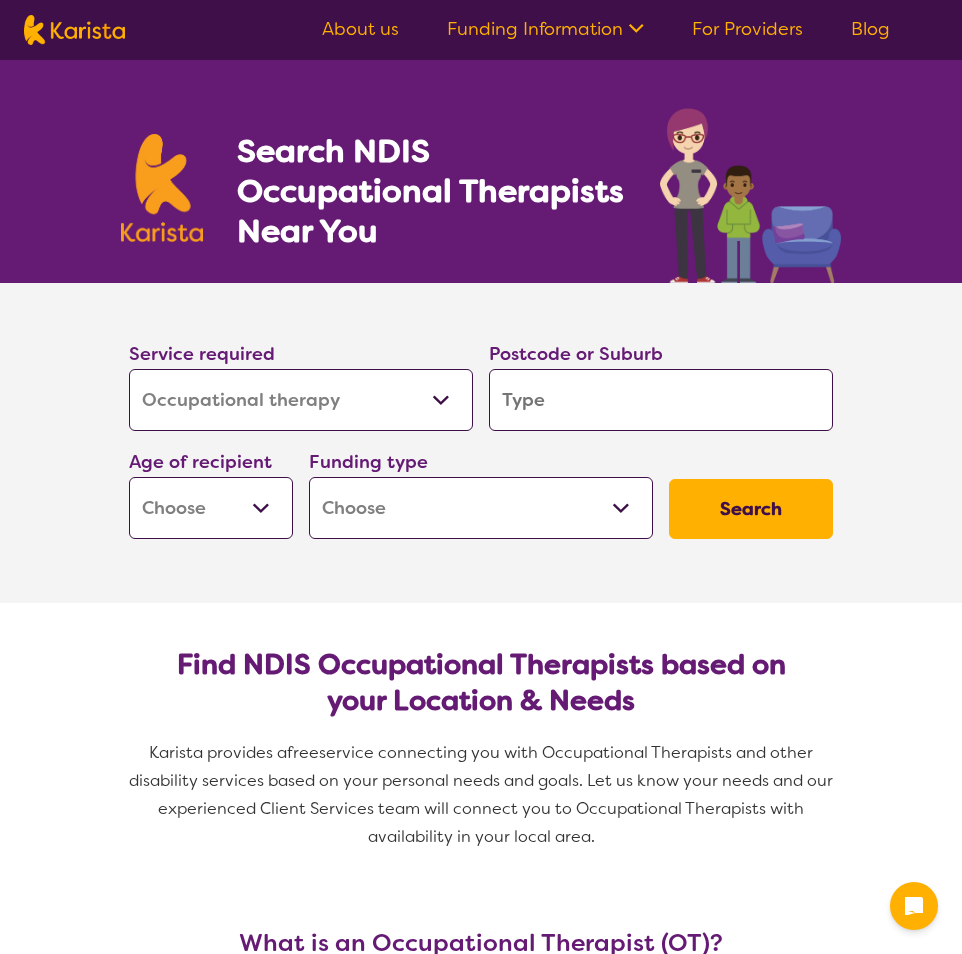 select on "Occupational therapy" 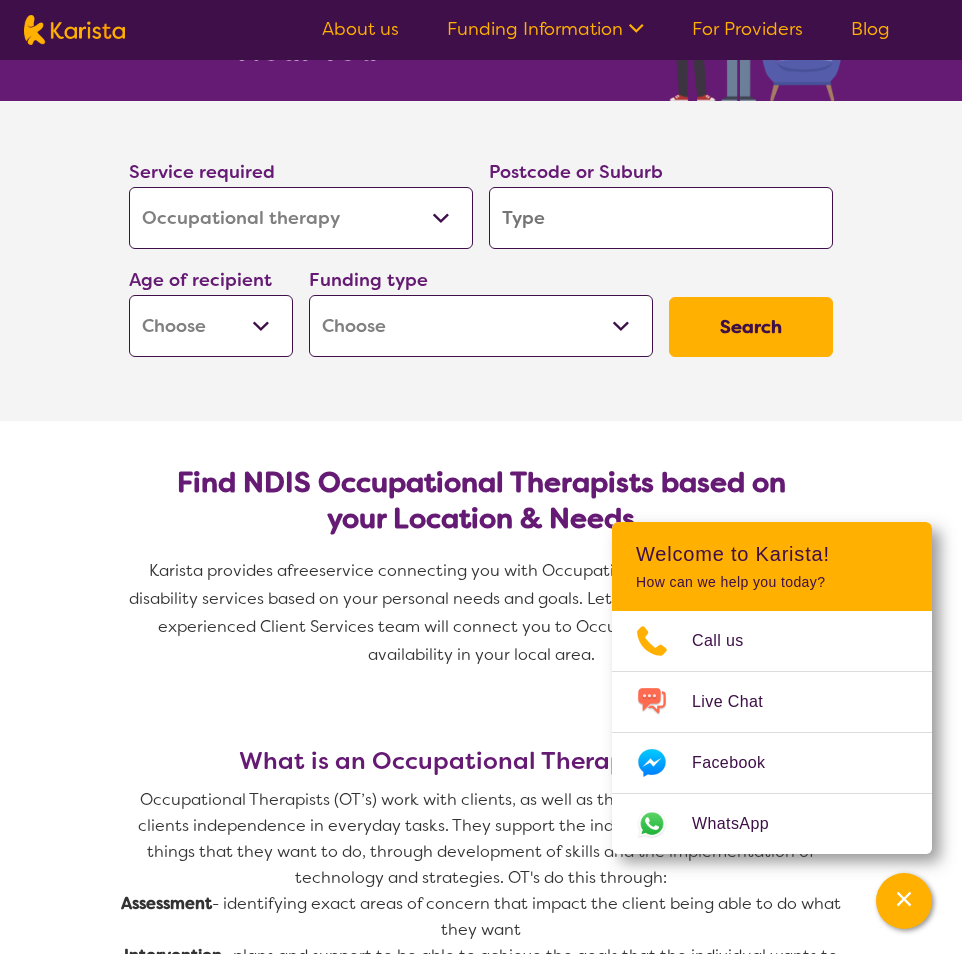 scroll, scrollTop: 218, scrollLeft: 0, axis: vertical 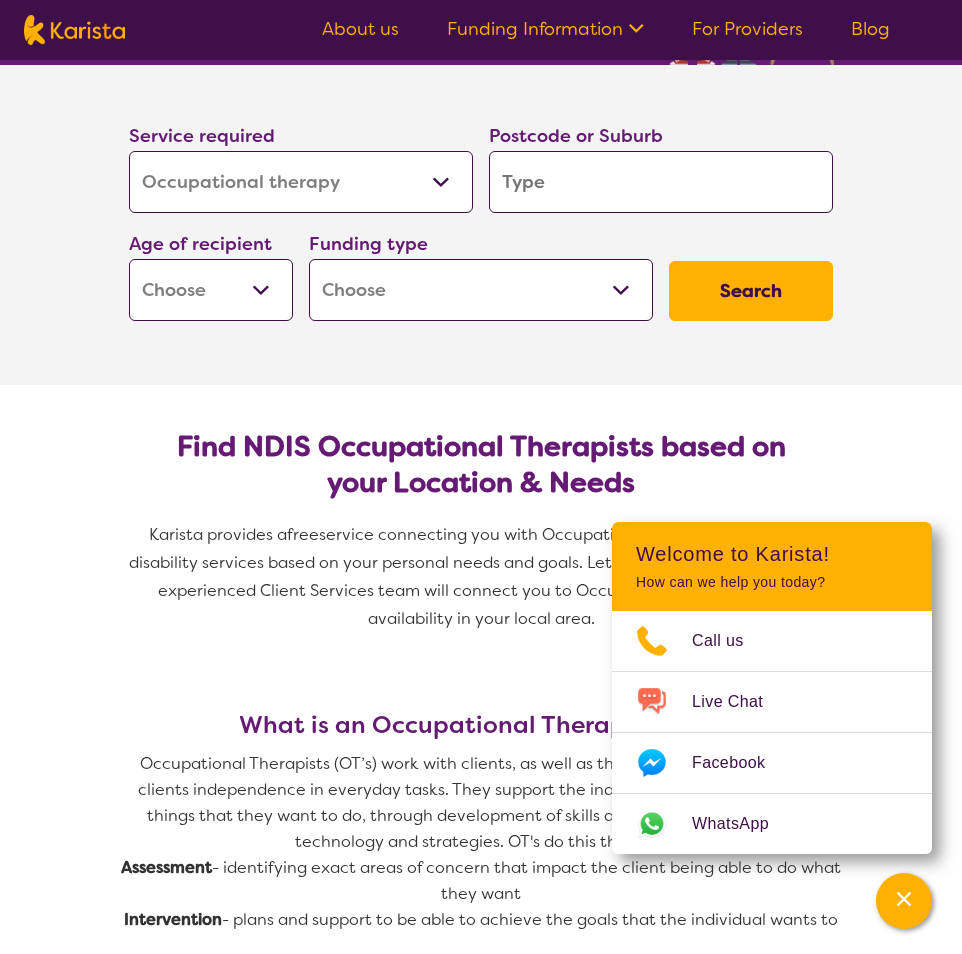 click on "Early Childhood - 0 to 9 Child - 10 to 11 Adolescent - 12 to 17 Adult - 18 to 64 Aged - 65+" at bounding box center [211, 290] 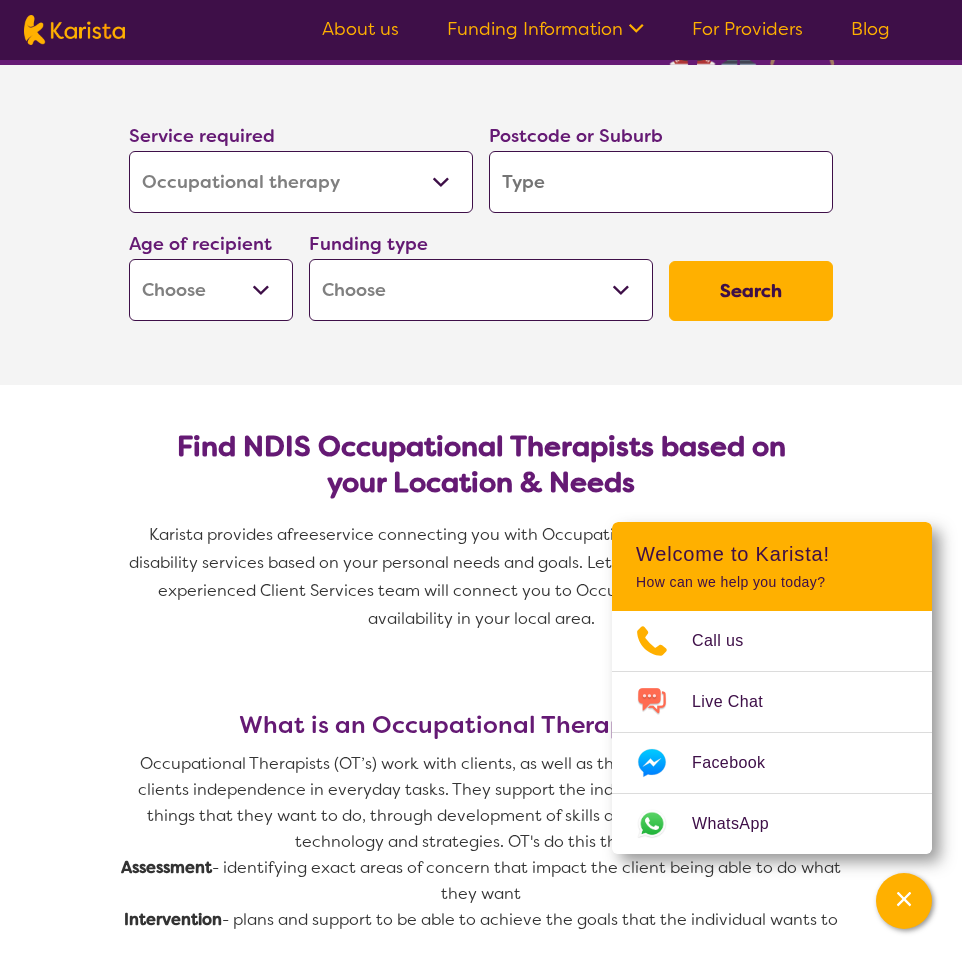 select on "AD" 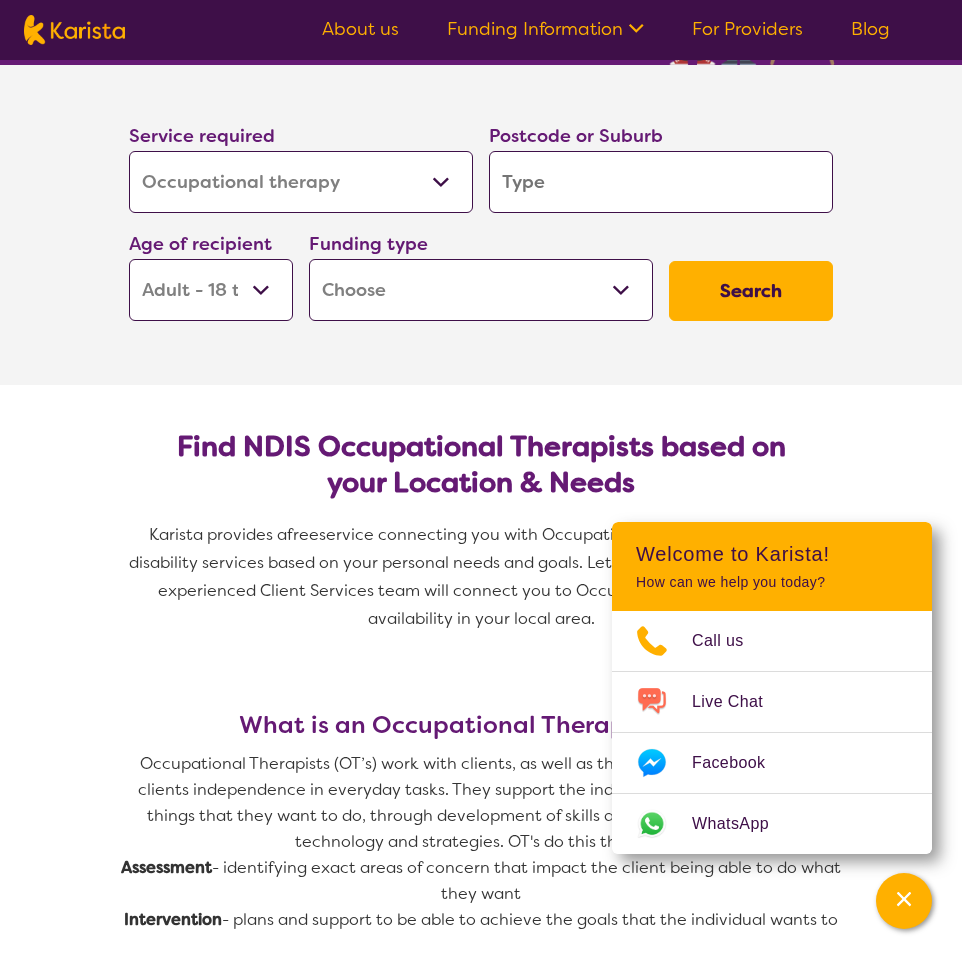 click on "Early Childhood - 0 to 9 Child - 10 to 11 Adolescent - 12 to 17 Adult - 18 to 64 Aged - 65+" at bounding box center (211, 290) 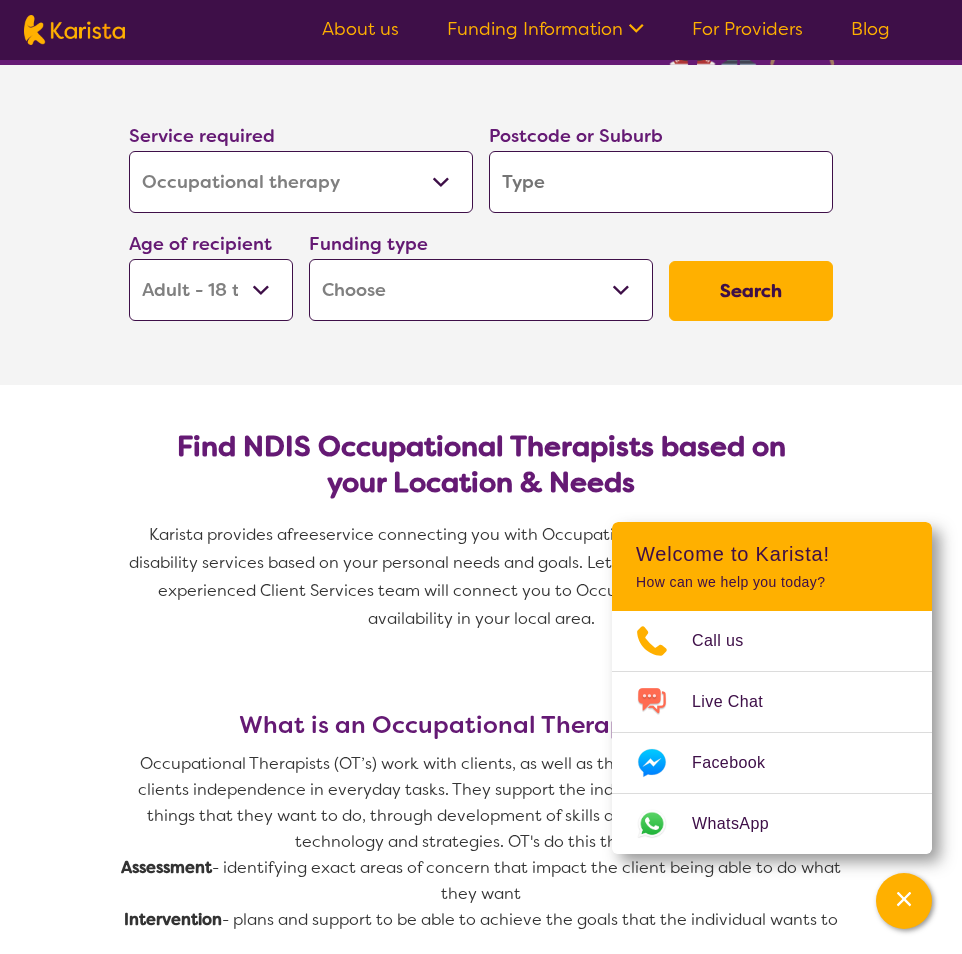 select on "AD" 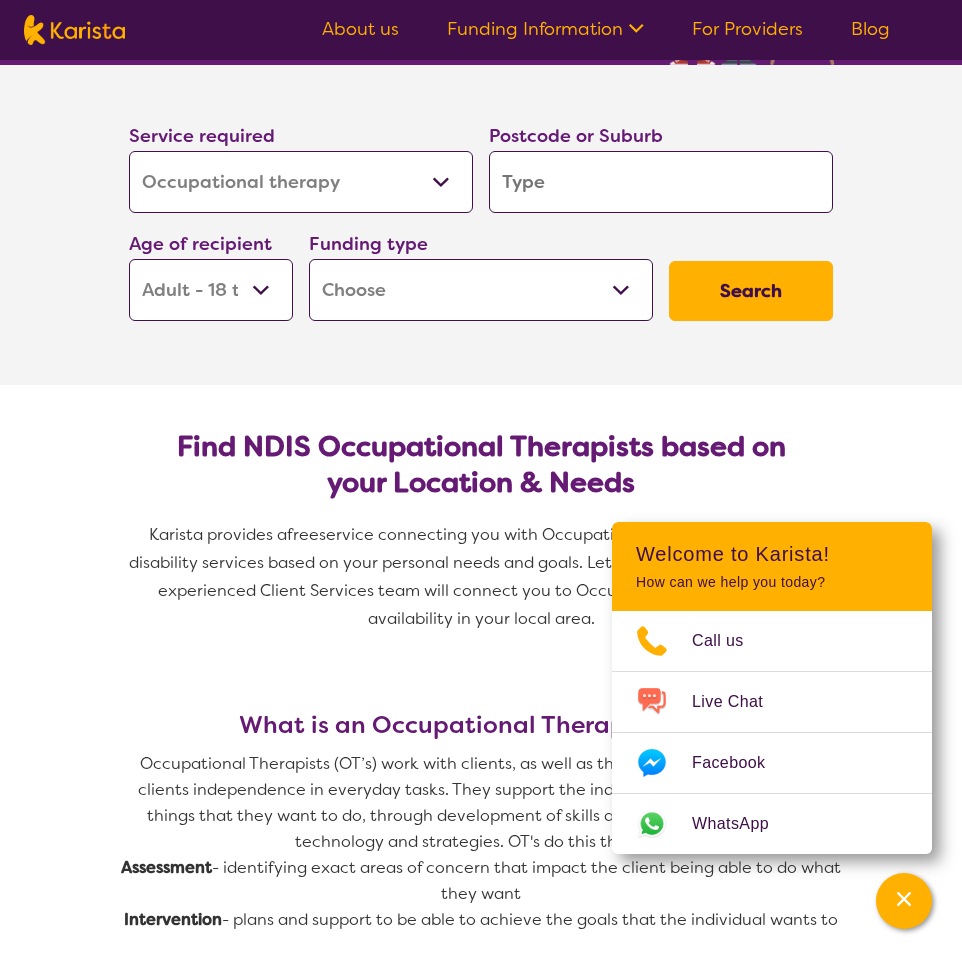 click on "Home Care Package (HCP) National Disability Insurance Scheme (NDIS) I don't know" at bounding box center (481, 290) 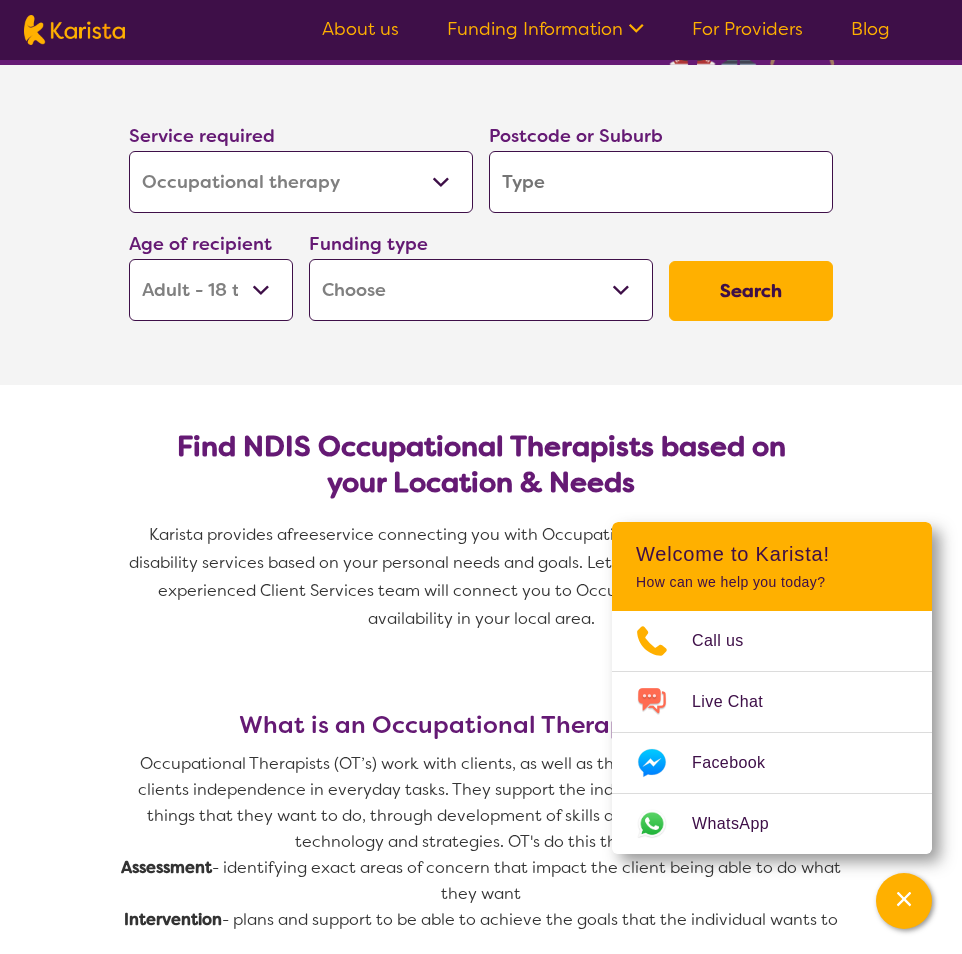 select on "NDIS" 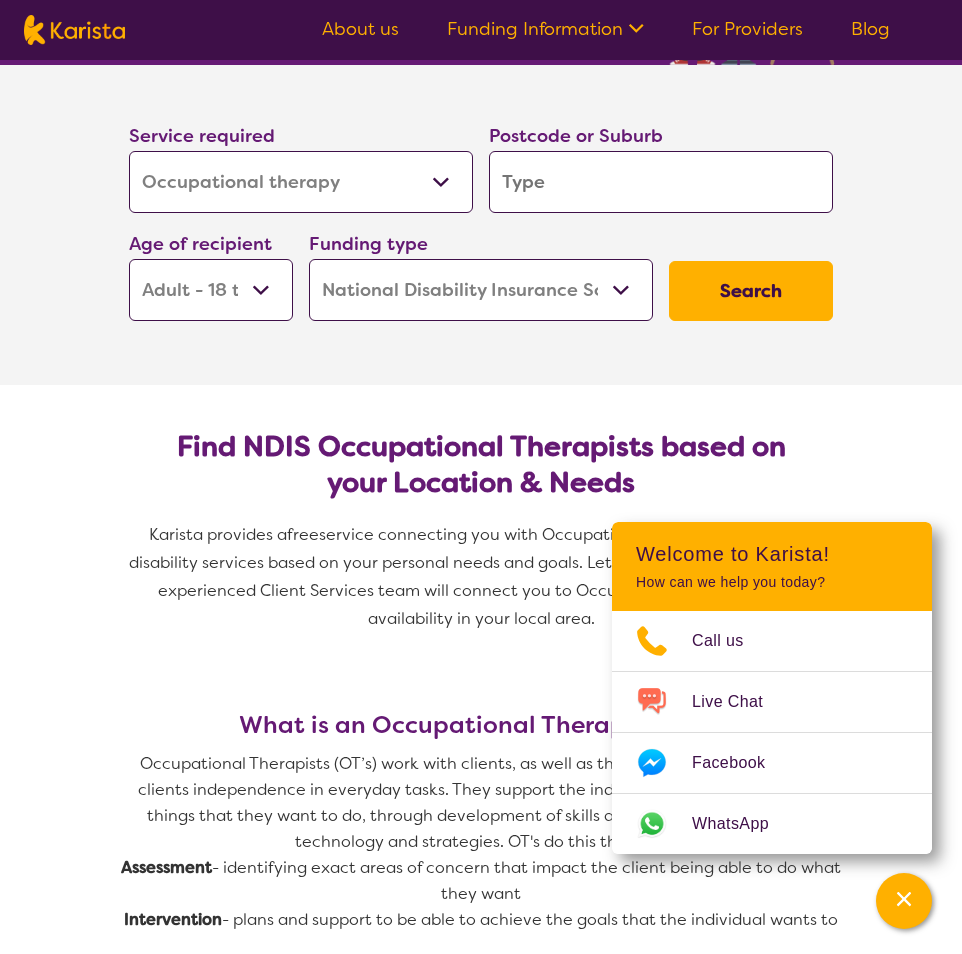 click on "Home Care Package (HCP) National Disability Insurance Scheme (NDIS) I don't know" at bounding box center (481, 290) 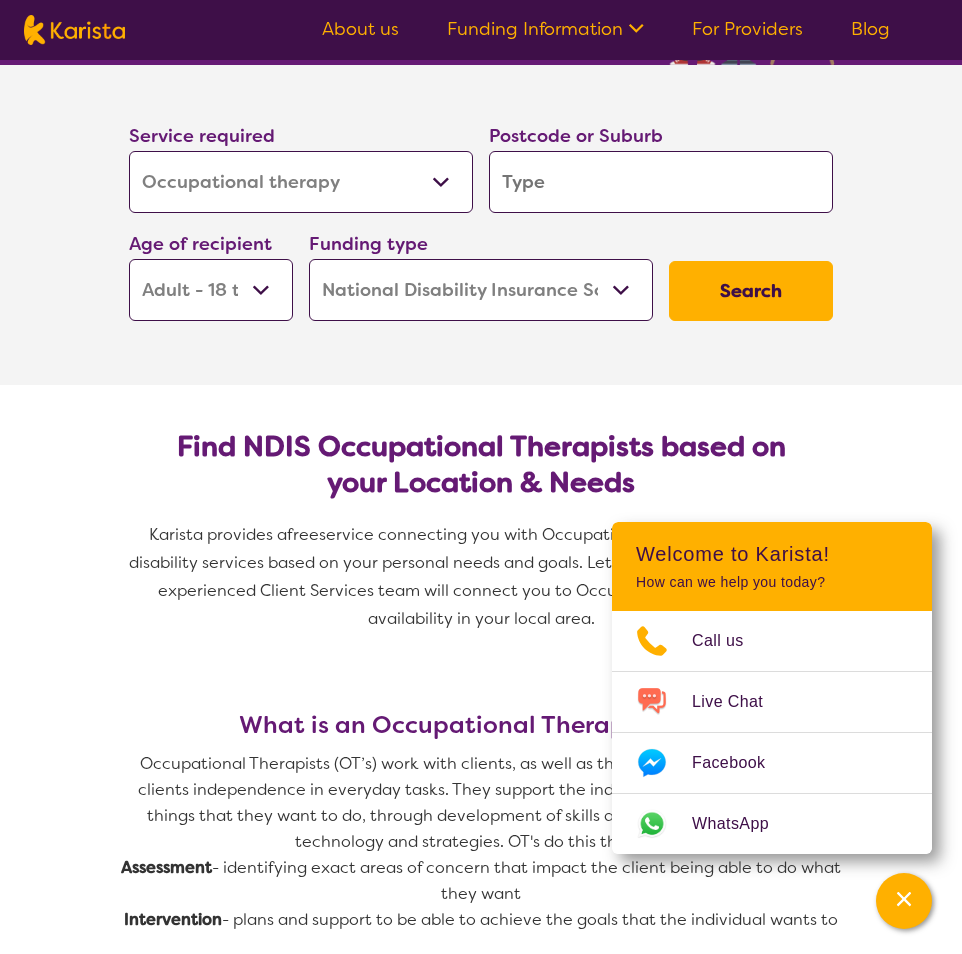 click on "Search" at bounding box center [751, 291] 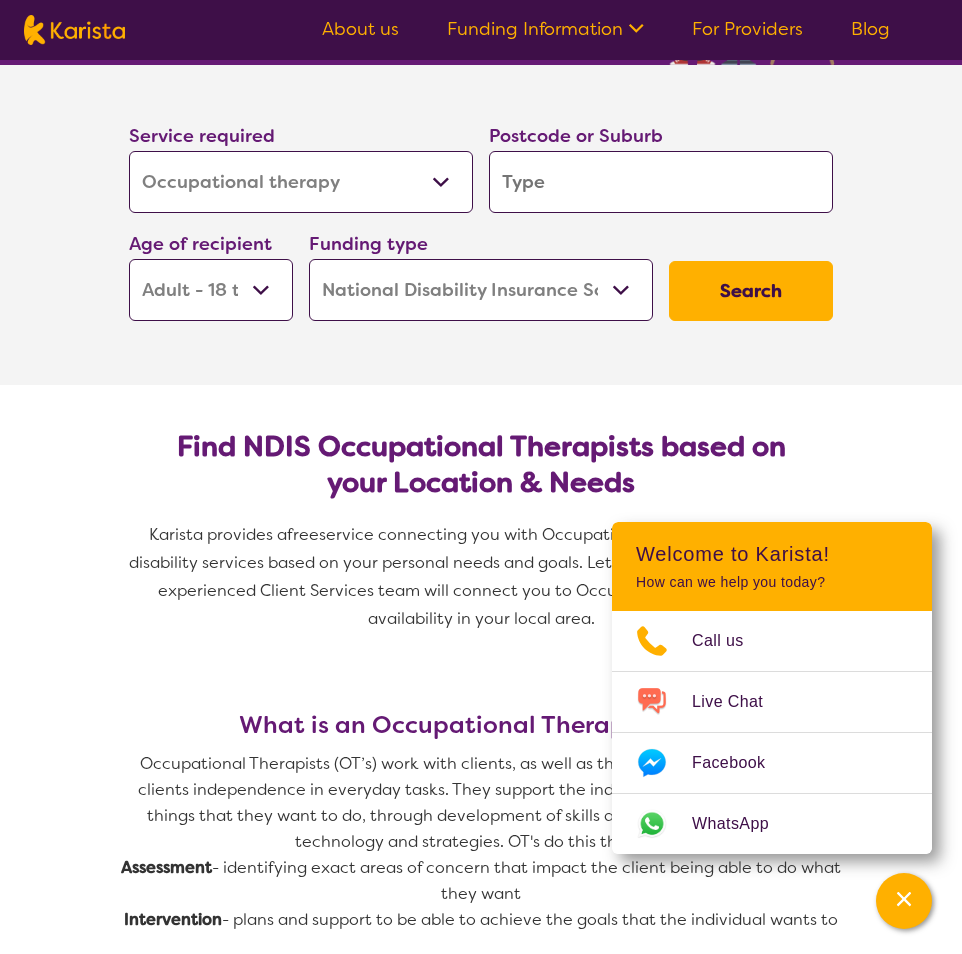 type on "G" 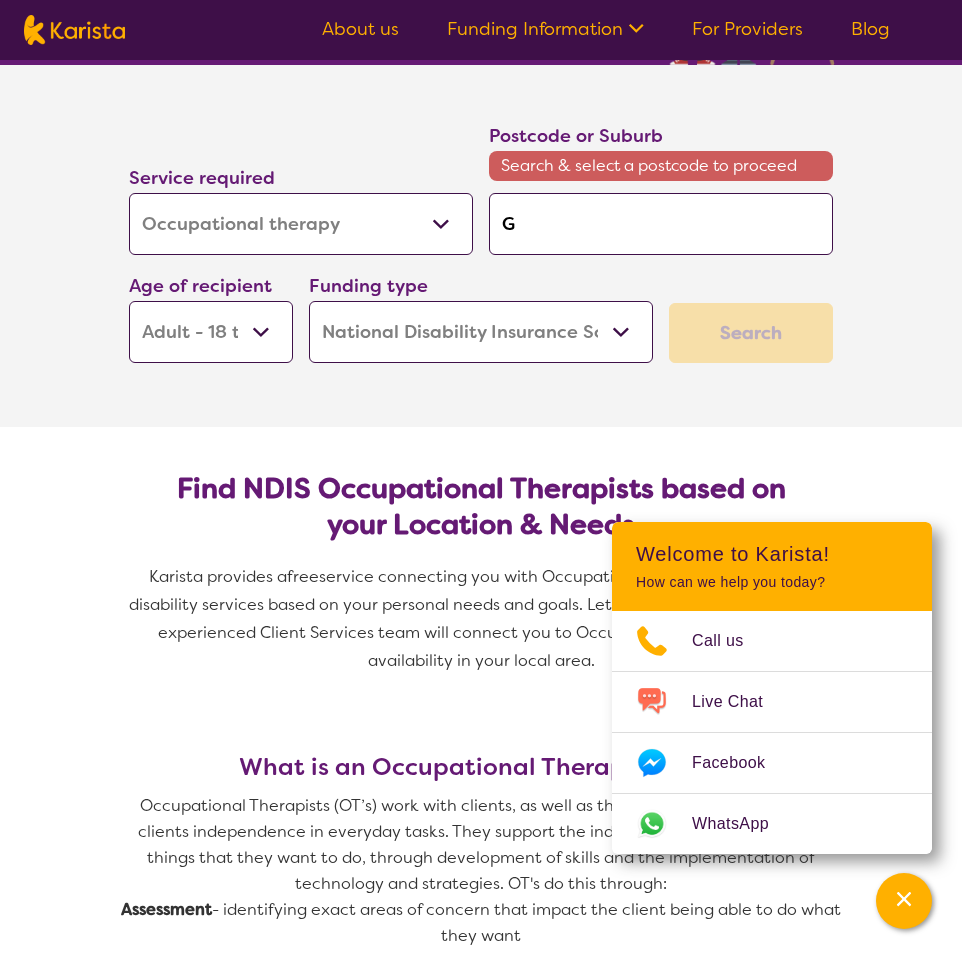 type on "Ge" 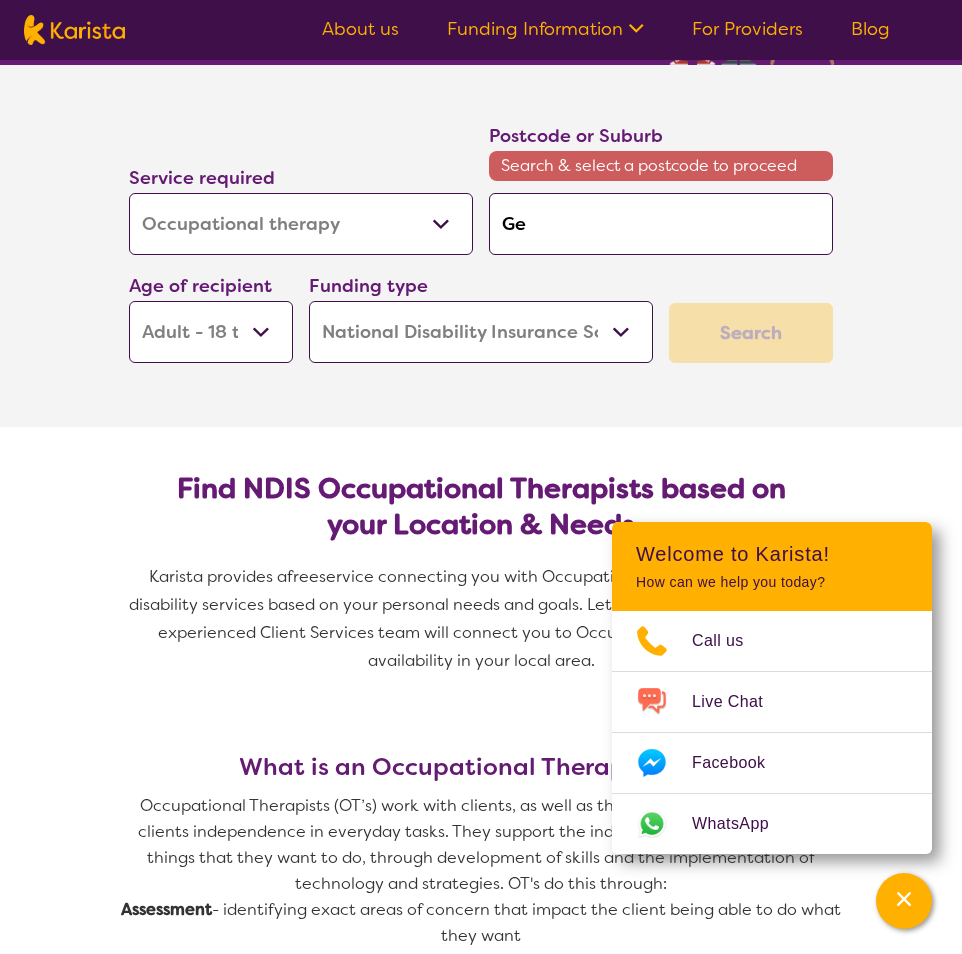type on "[PLACE]" 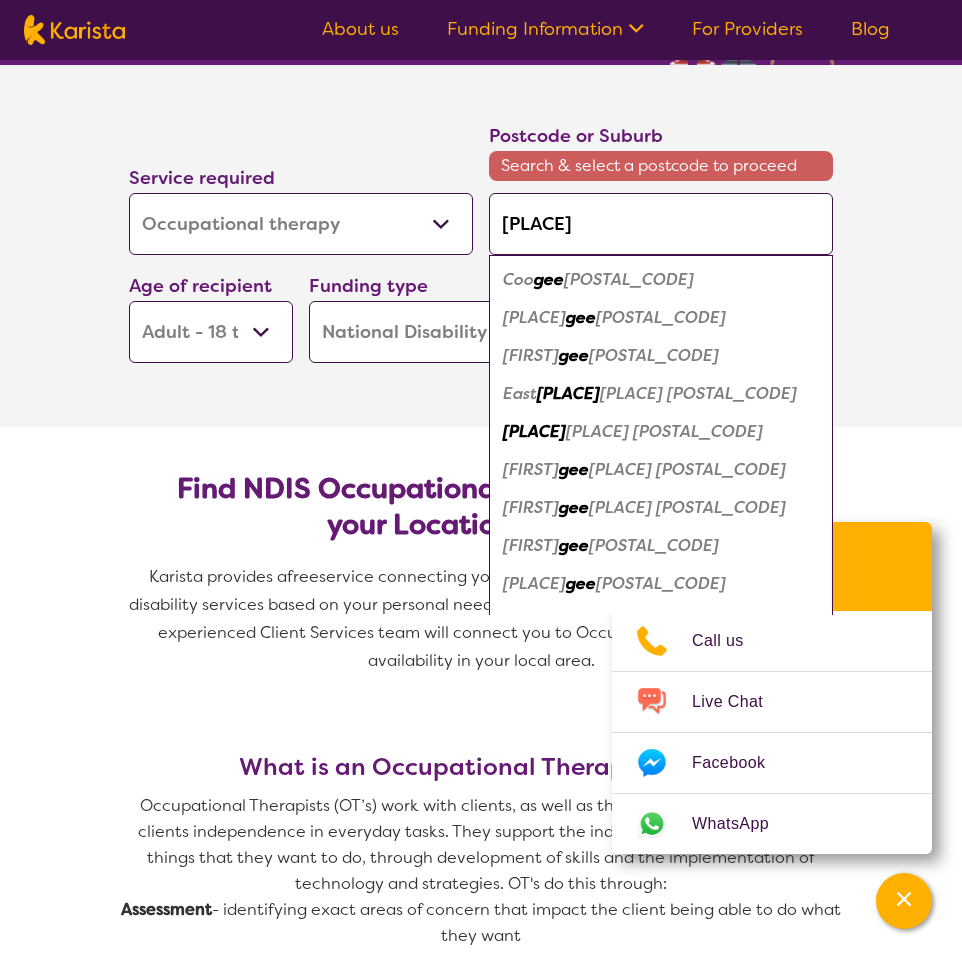 type on "[CITY]" 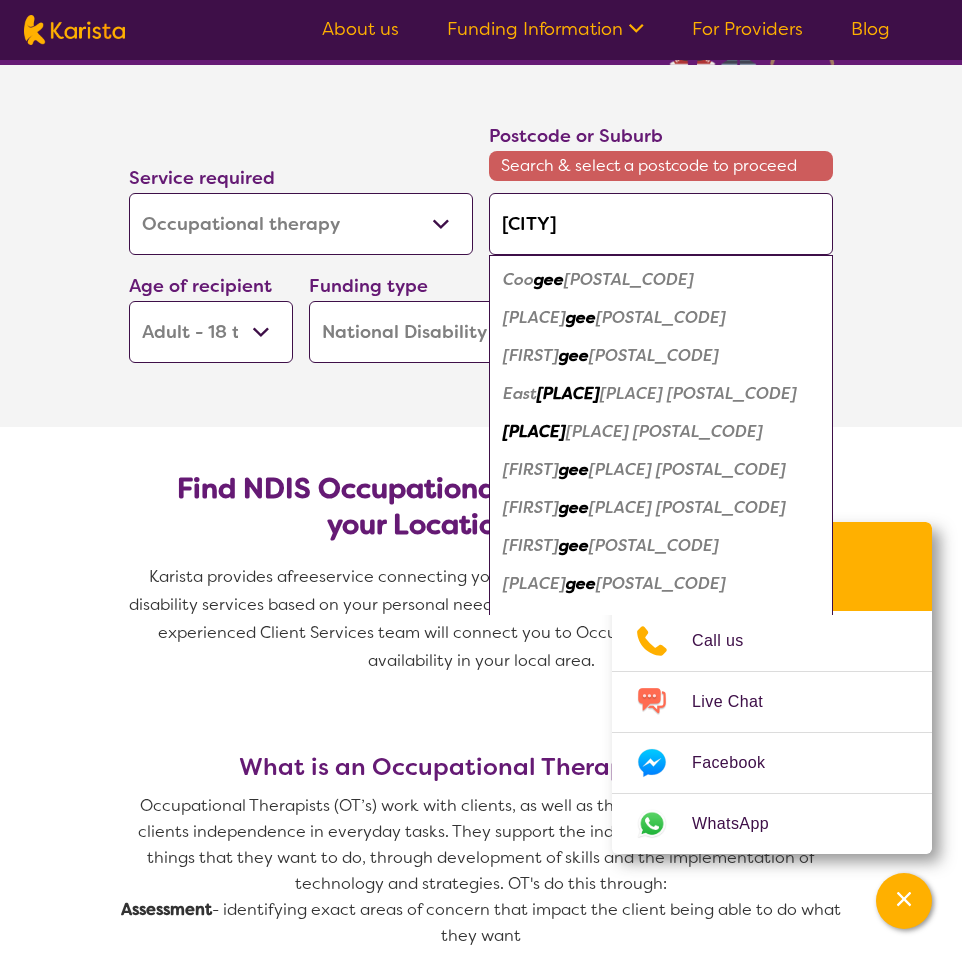 type on "[CITY]" 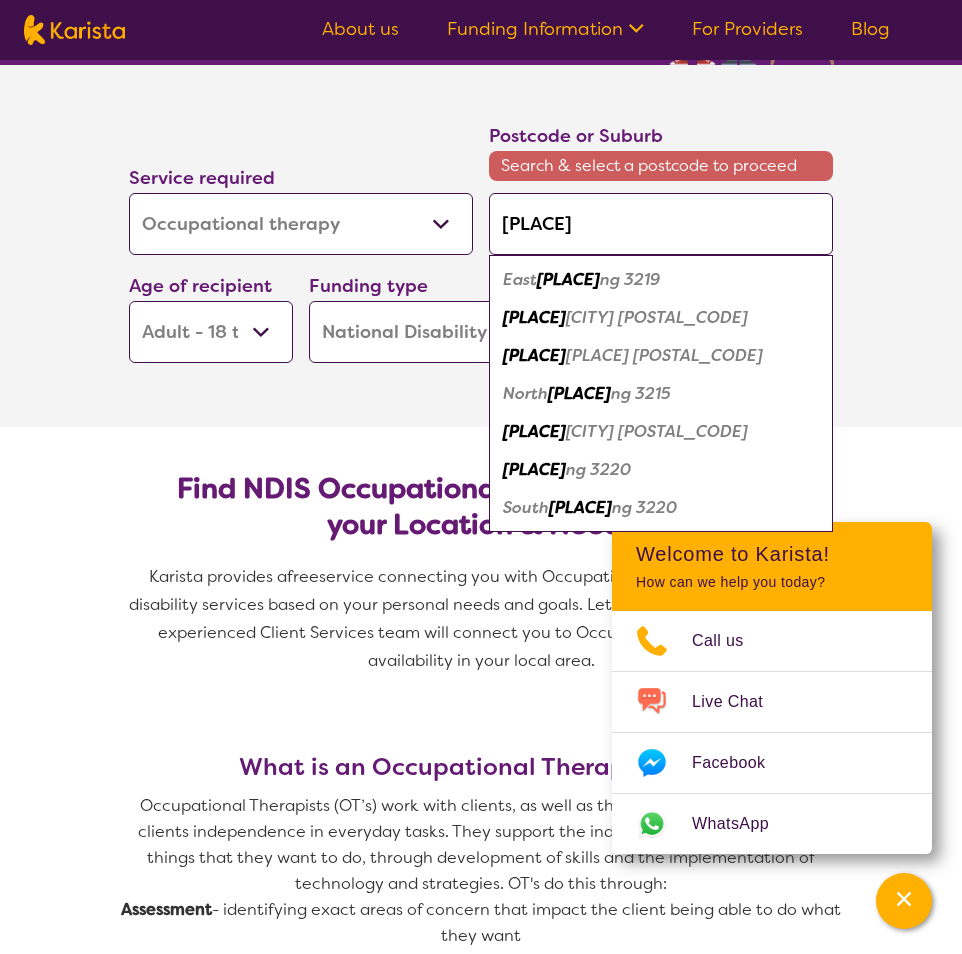 type on "[CITY]" 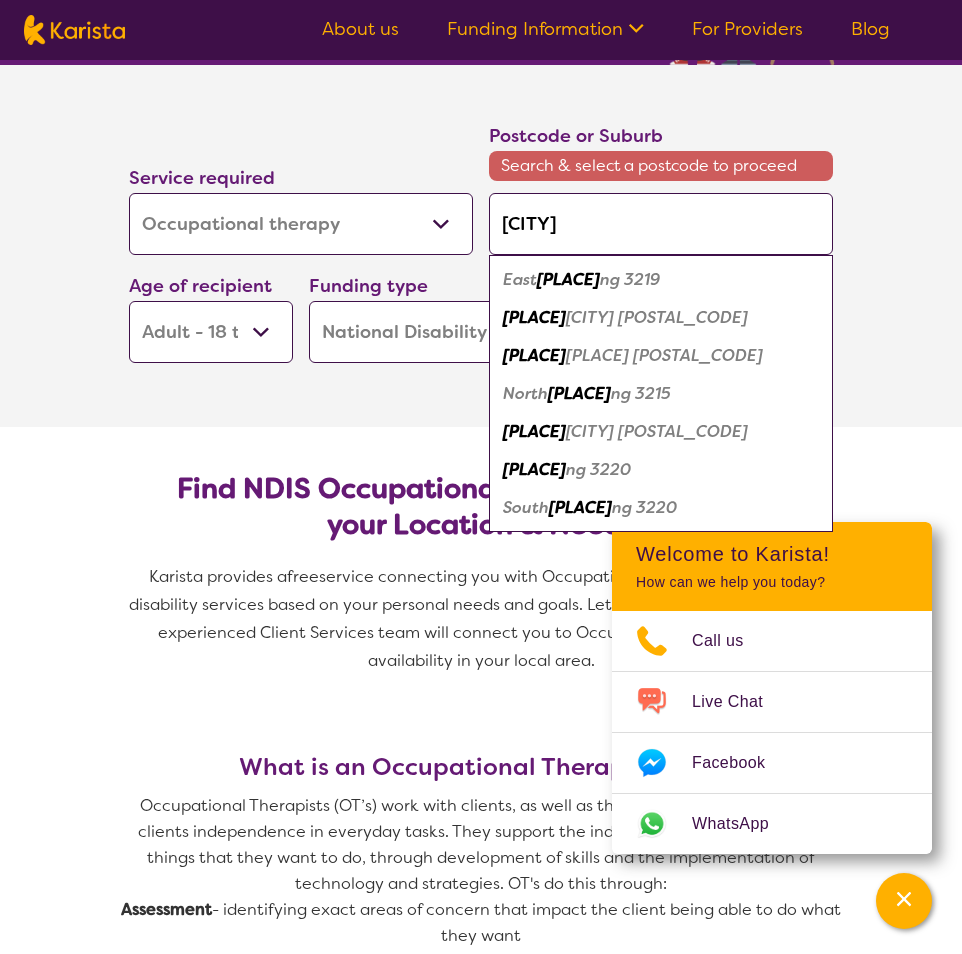 type on "[PLACE]" 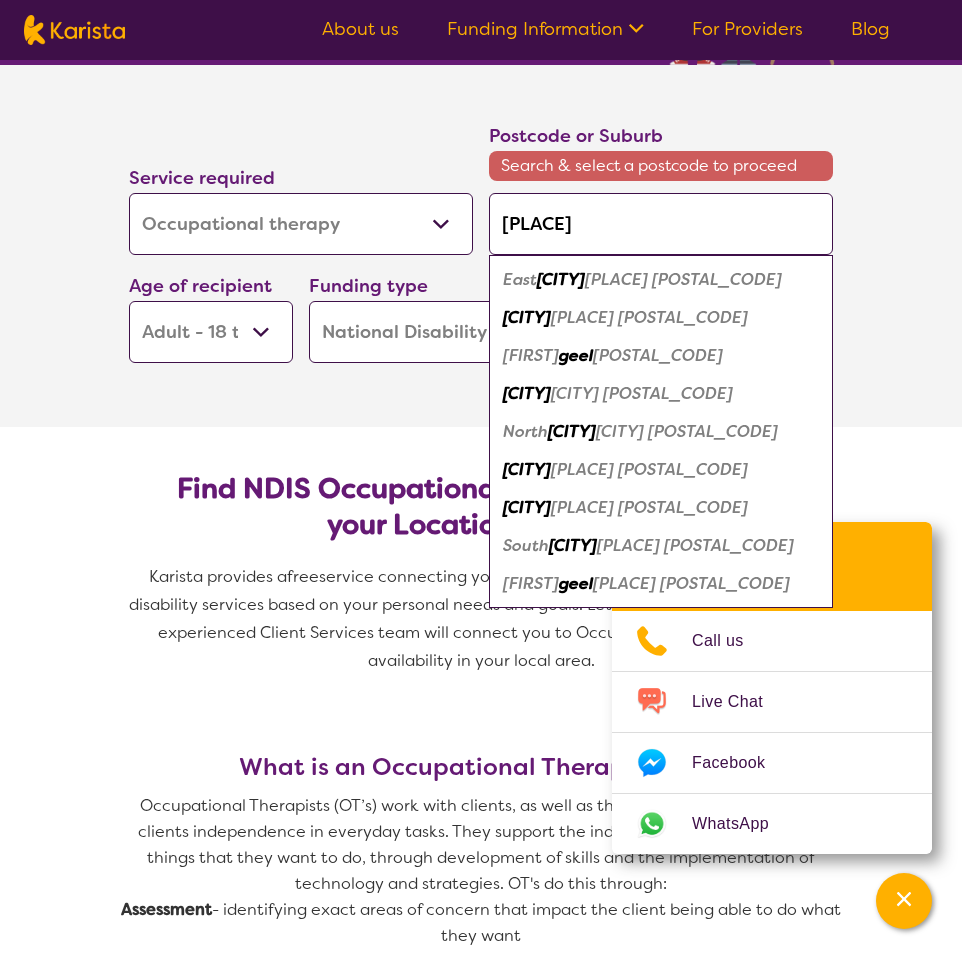 type on "Ge" 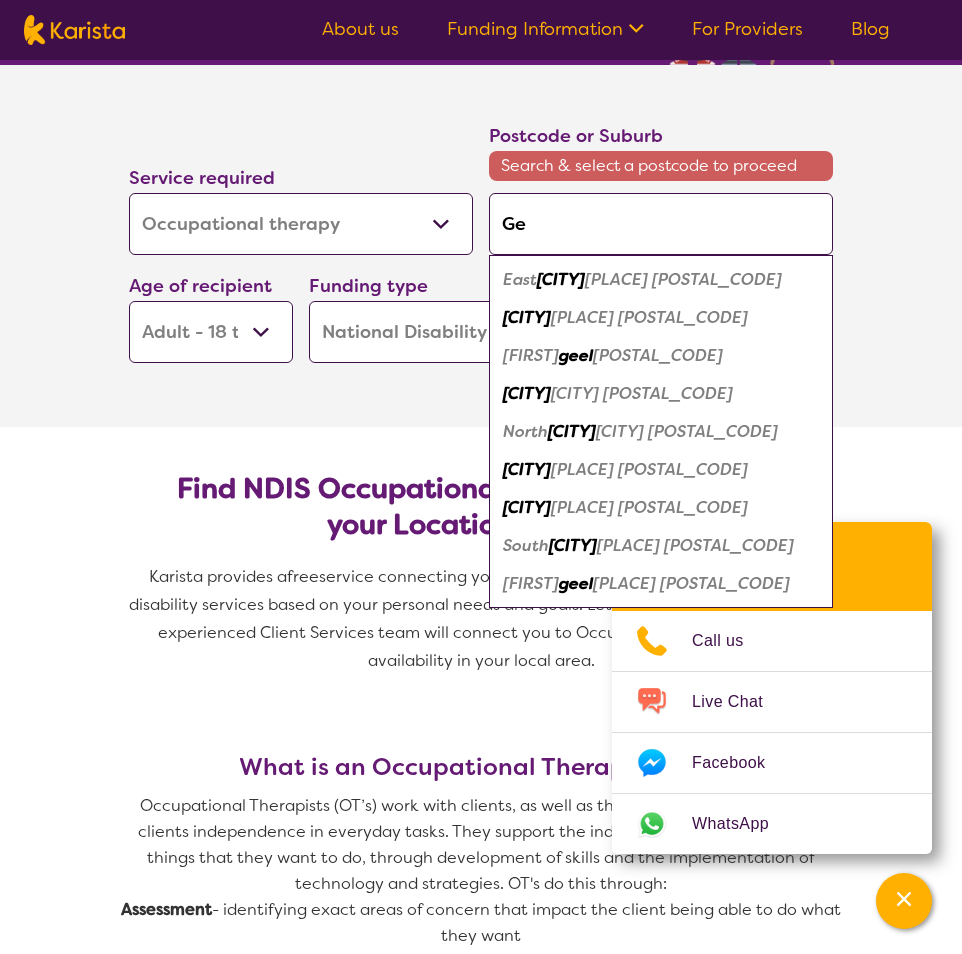 type on "G" 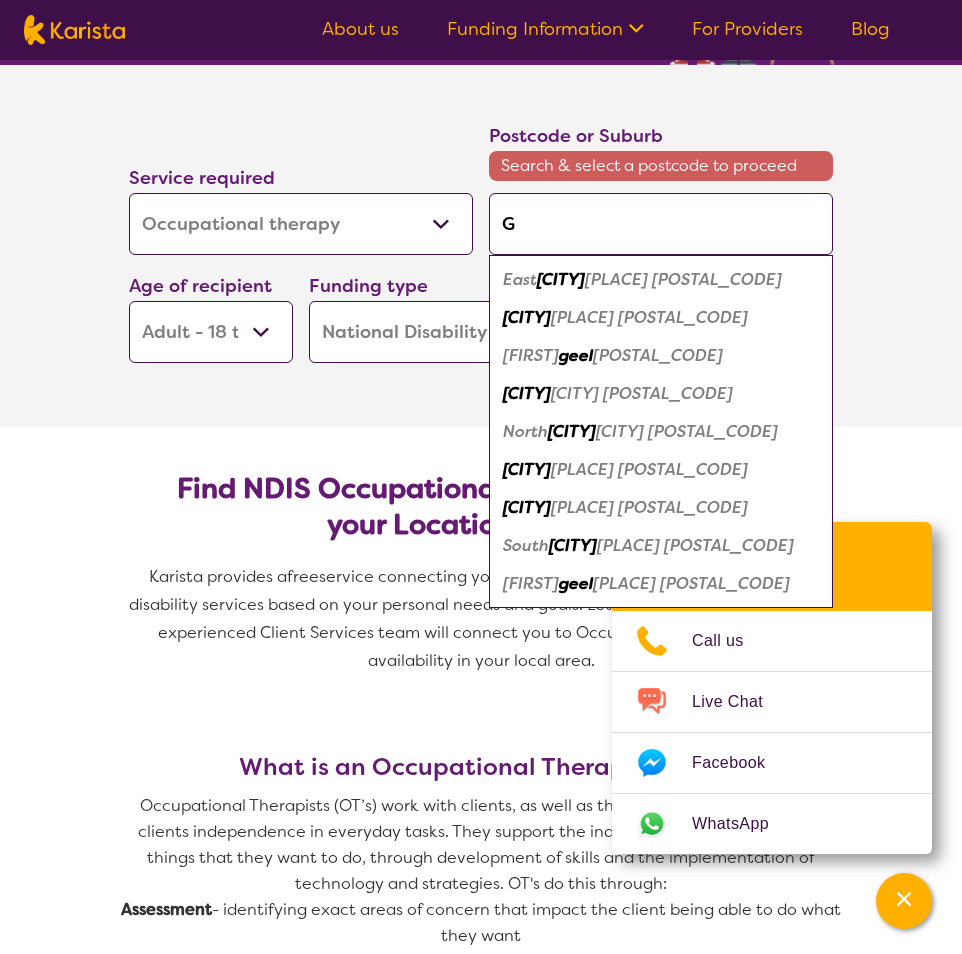 type 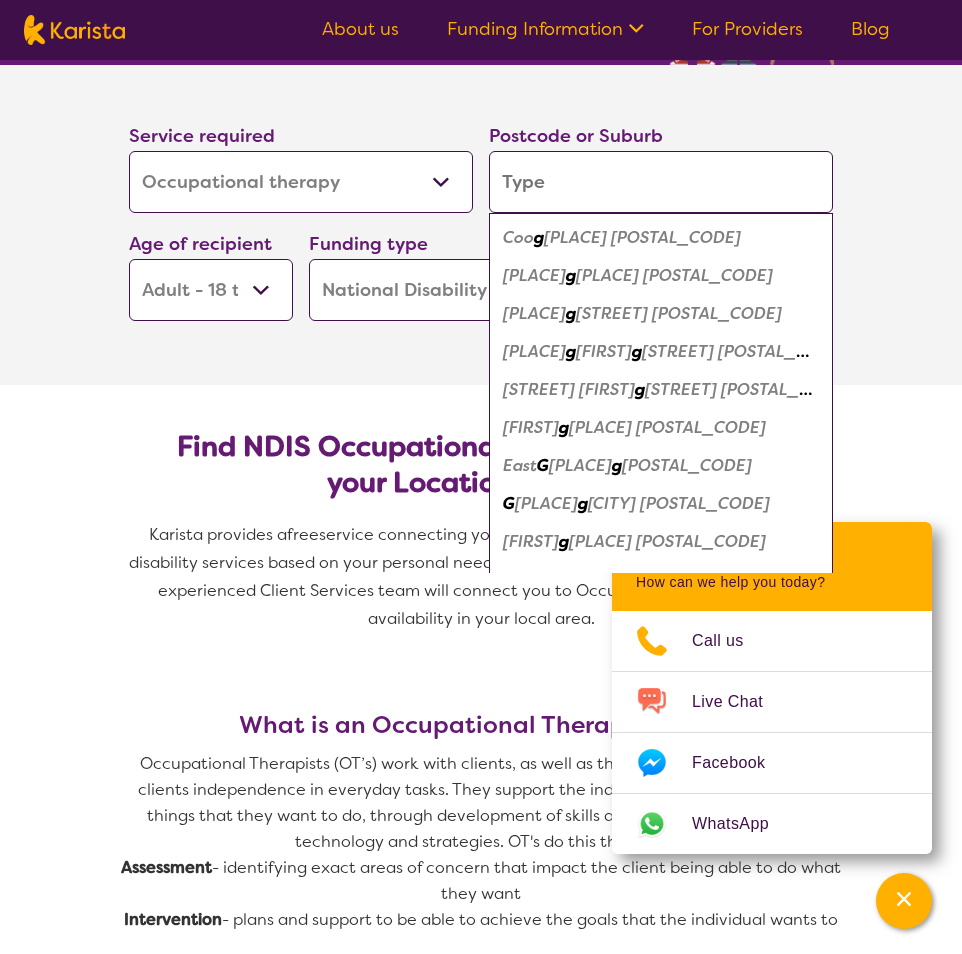 type on "C" 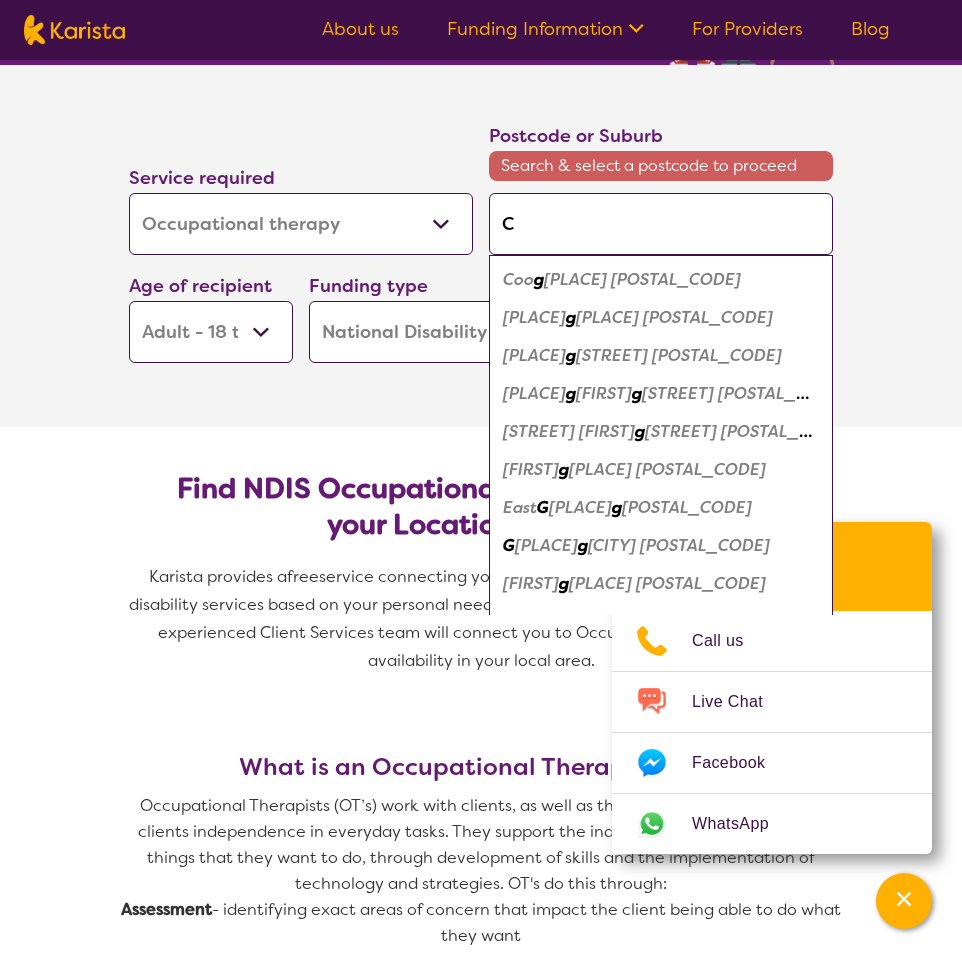 type on "Co" 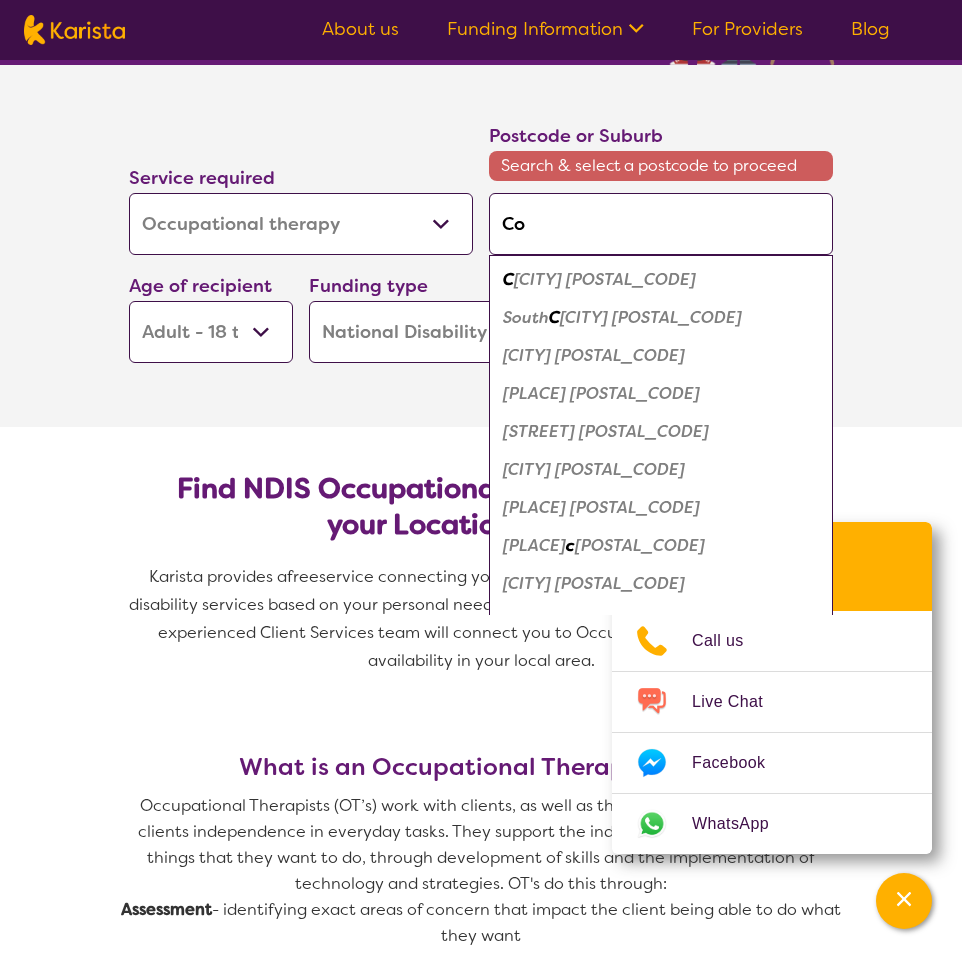 type on "[FIRST]" 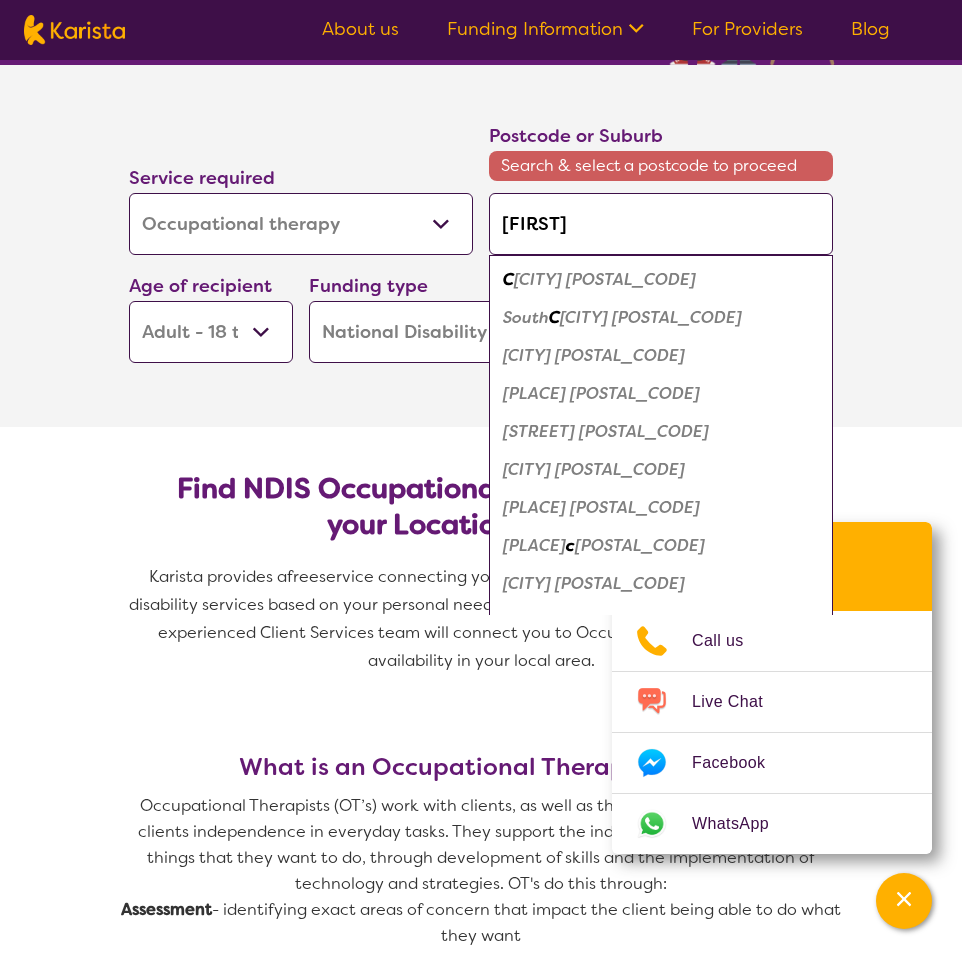 type on "[PLACE]" 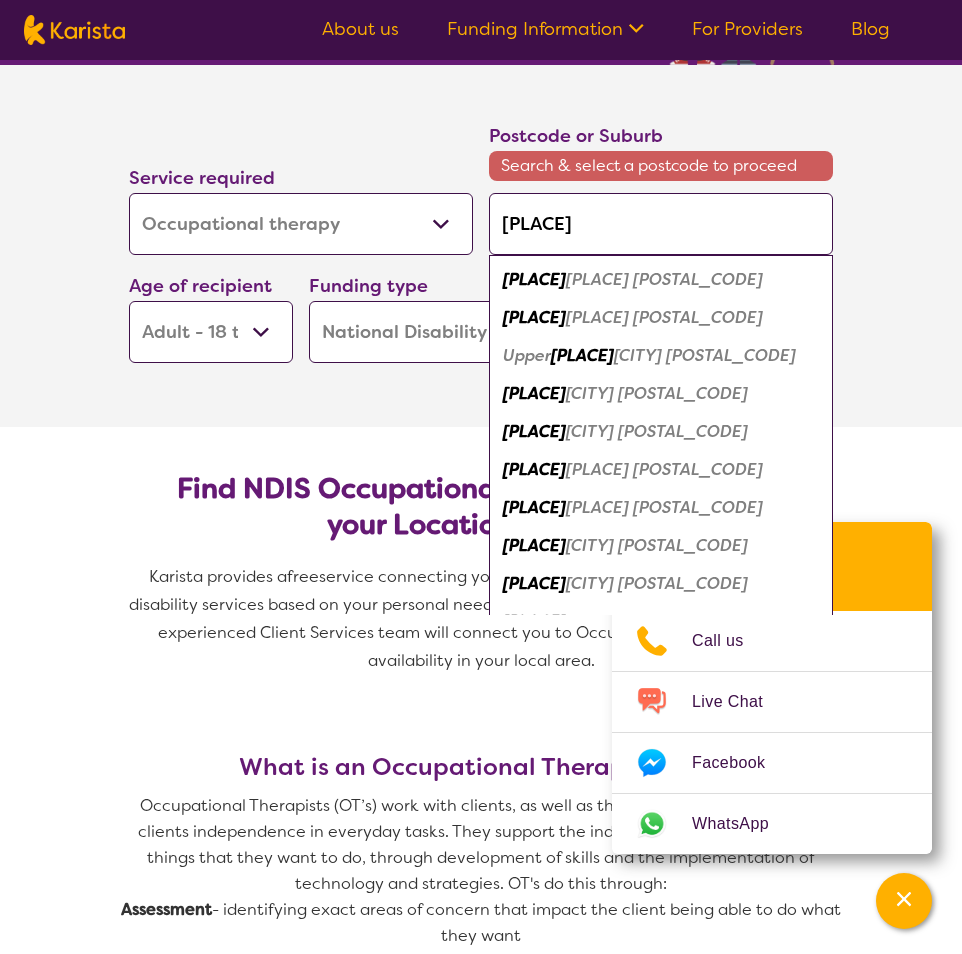 click on "[PLACE] [POSTAL_CODE]" at bounding box center [664, 279] 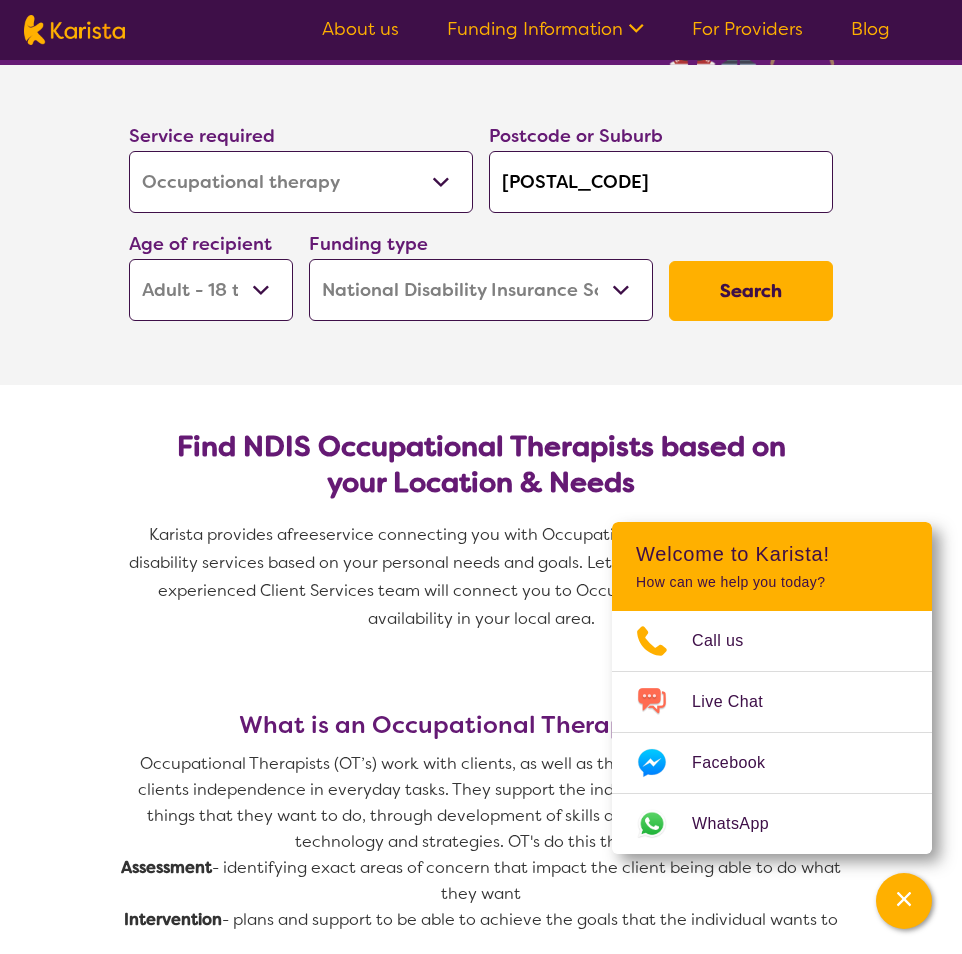 click on "Search" at bounding box center [751, 291] 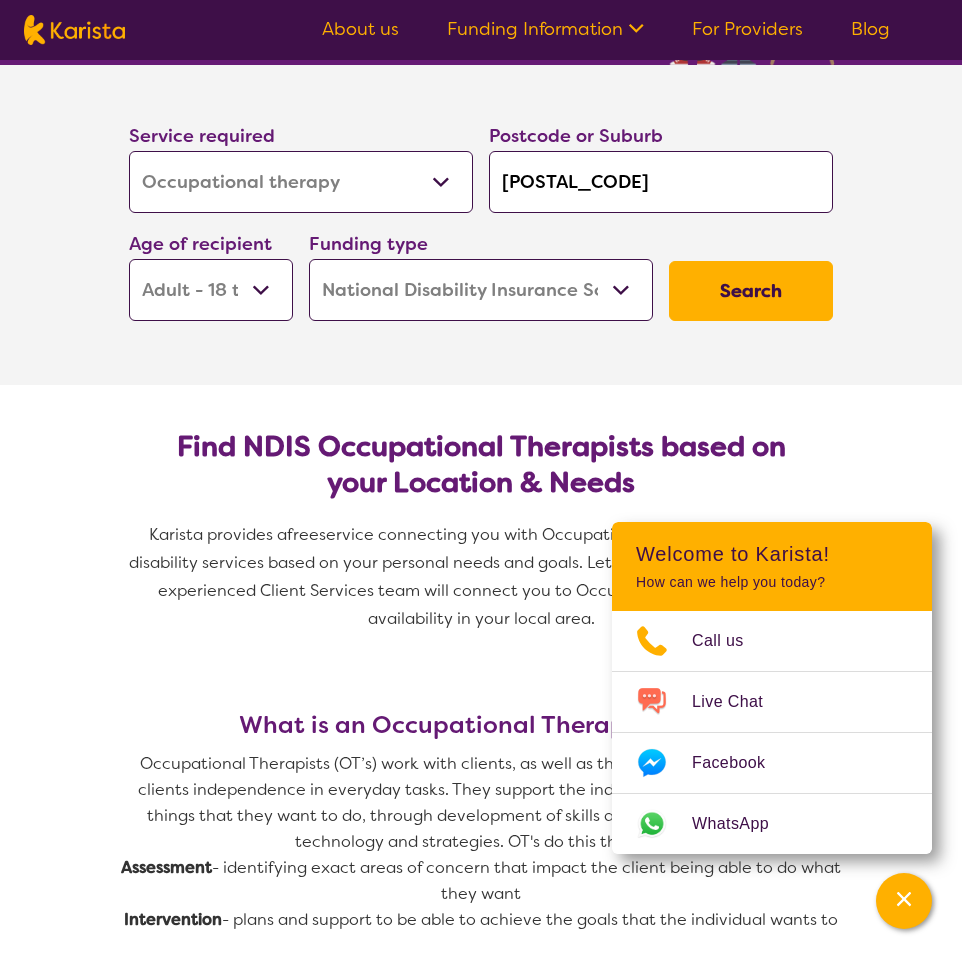 scroll, scrollTop: 0, scrollLeft: 0, axis: both 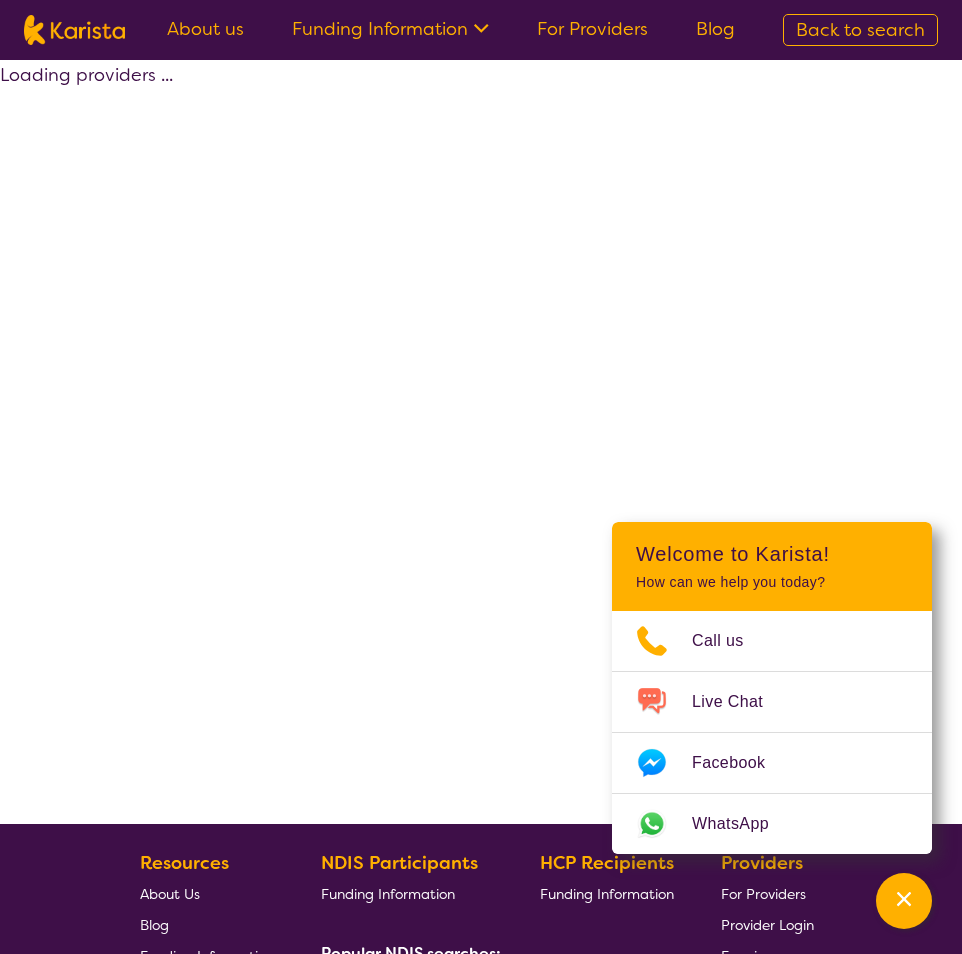 select on "by_score" 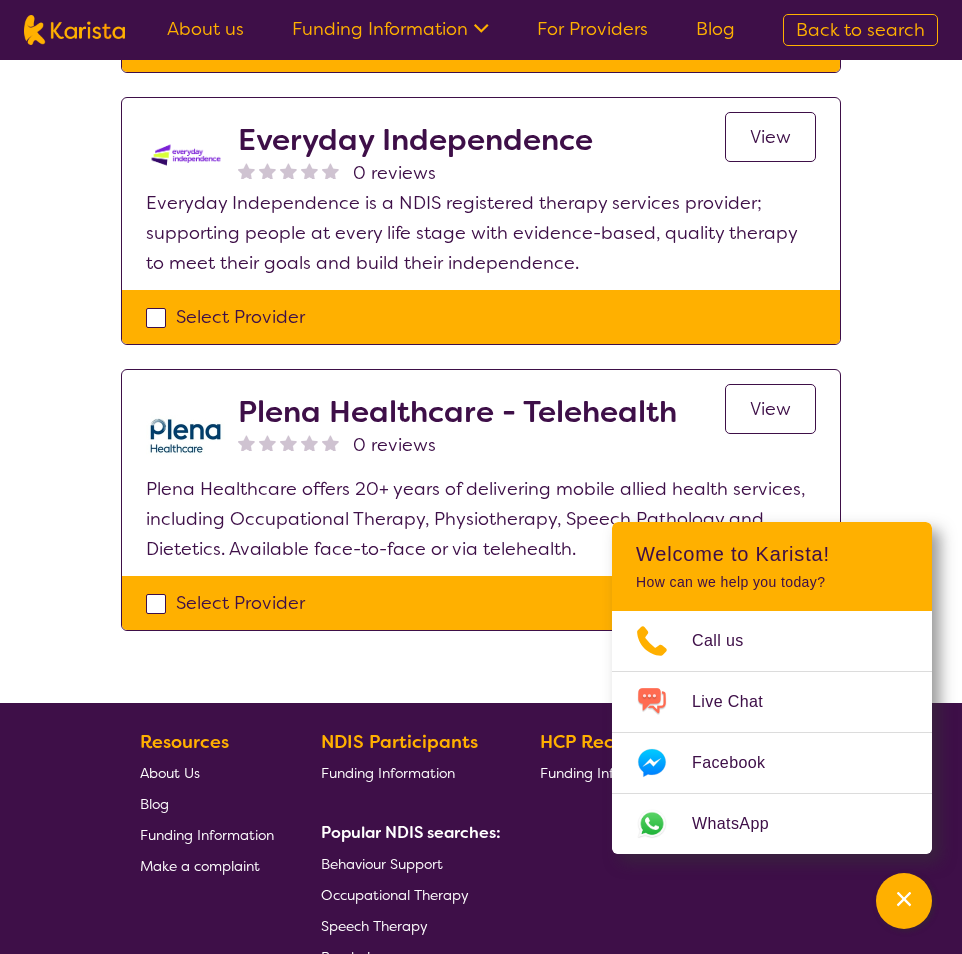 scroll, scrollTop: 0, scrollLeft: 0, axis: both 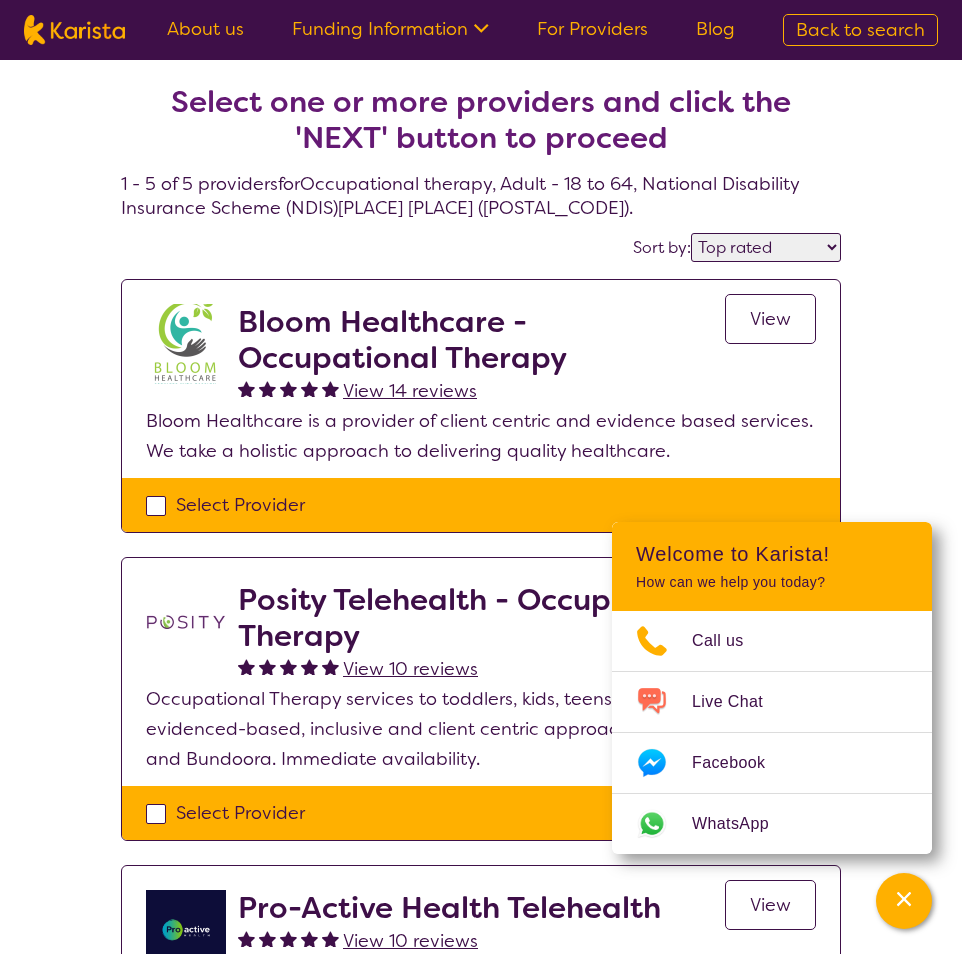 click on "Bloom Healthcare - Occupational Therapy" at bounding box center (481, 340) 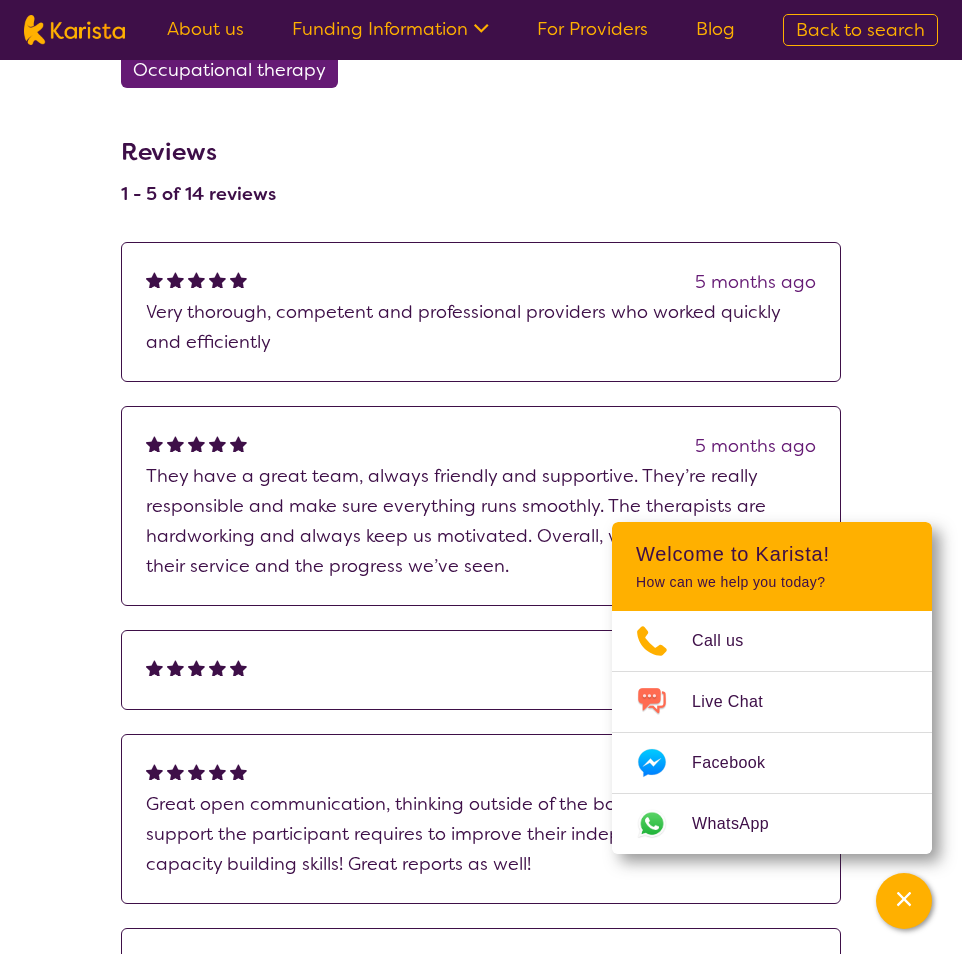 scroll, scrollTop: 1037, scrollLeft: 0, axis: vertical 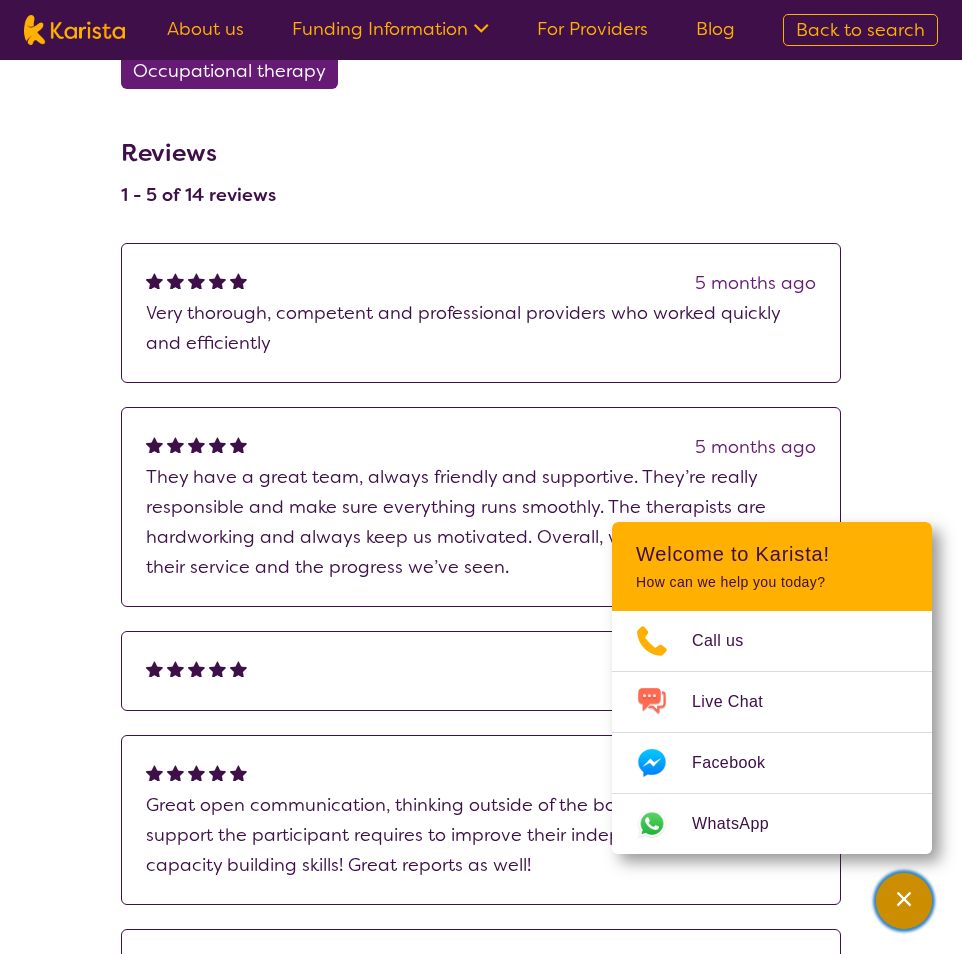 click at bounding box center (904, 901) 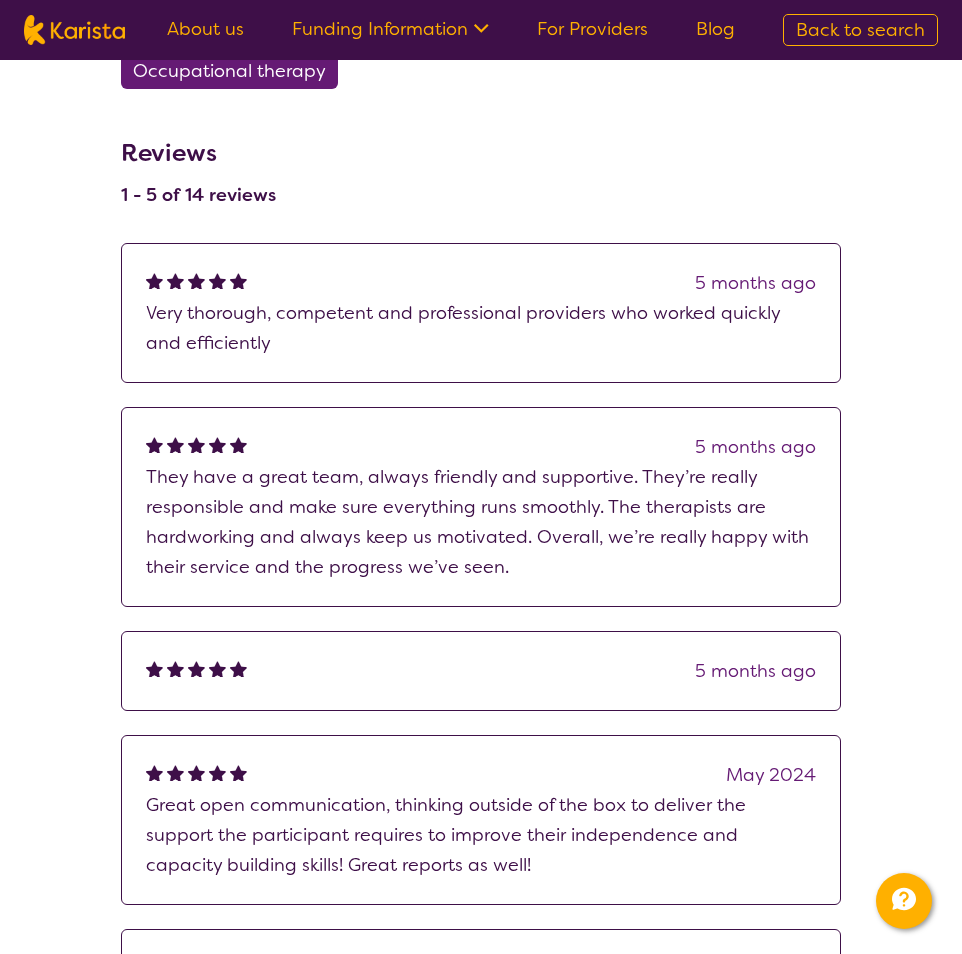 click on "Very thorough, competent and professional providers who worked quickly and efficiently" at bounding box center (481, 328) 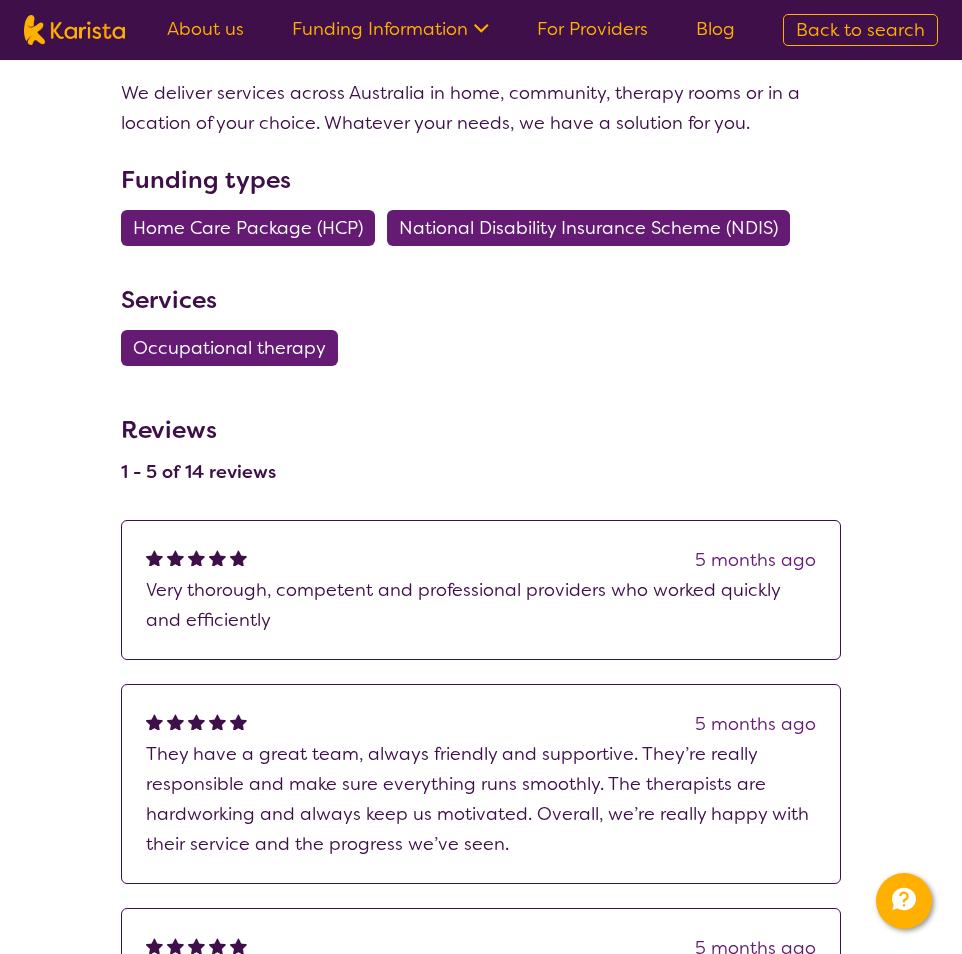 drag, startPoint x: 435, startPoint y: 314, endPoint x: 369, endPoint y: 261, distance: 84.646324 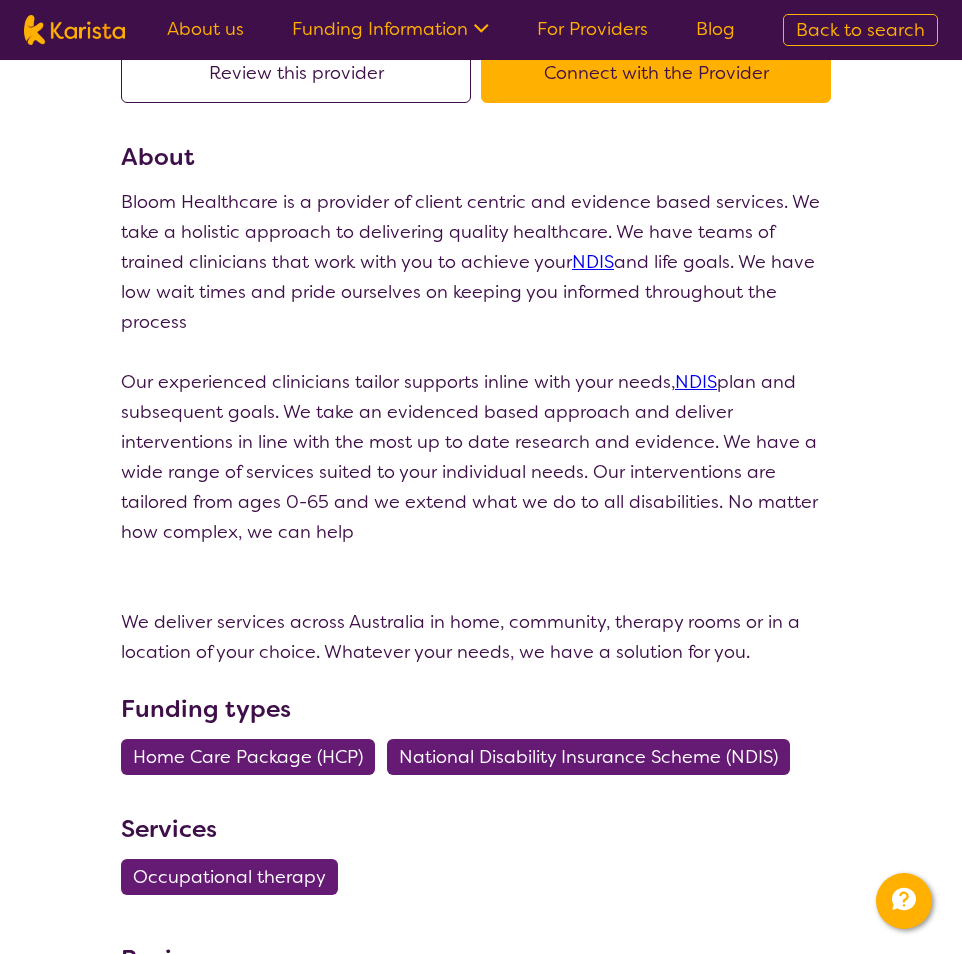 scroll, scrollTop: 0, scrollLeft: 0, axis: both 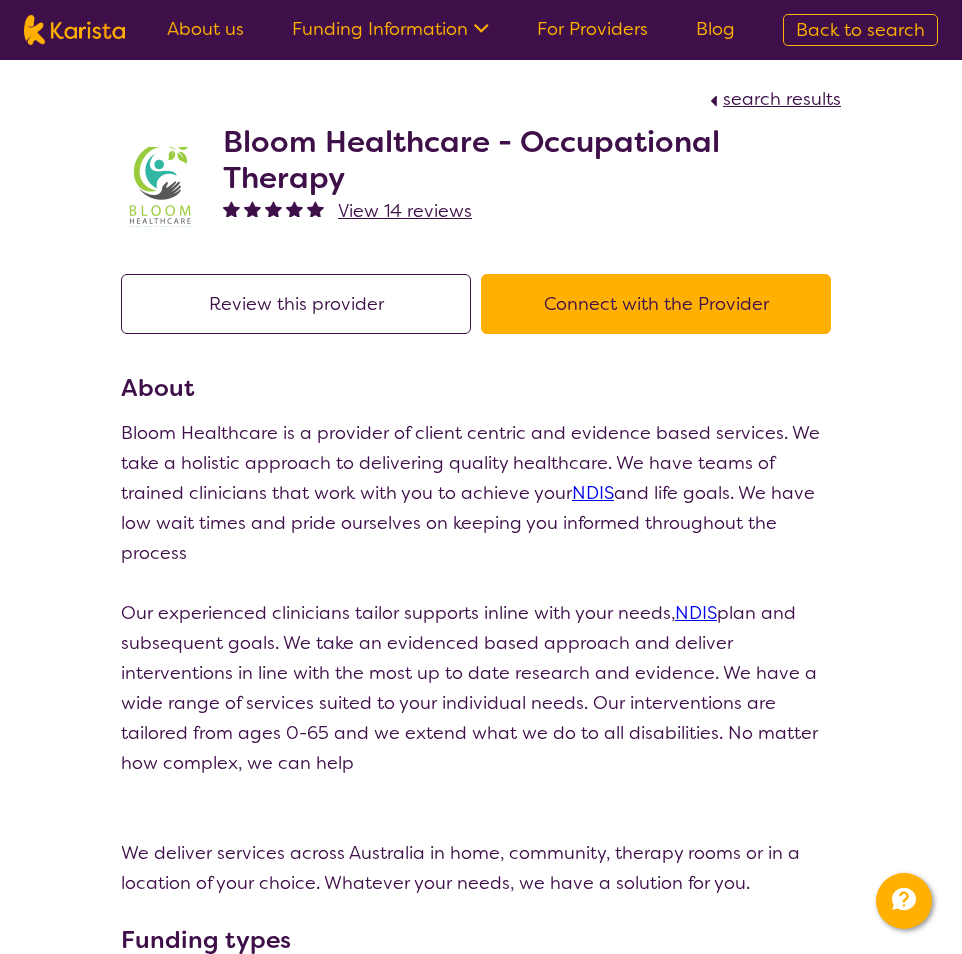 click on "Bloom Healthcare - Occupational Therapy" at bounding box center (532, 160) 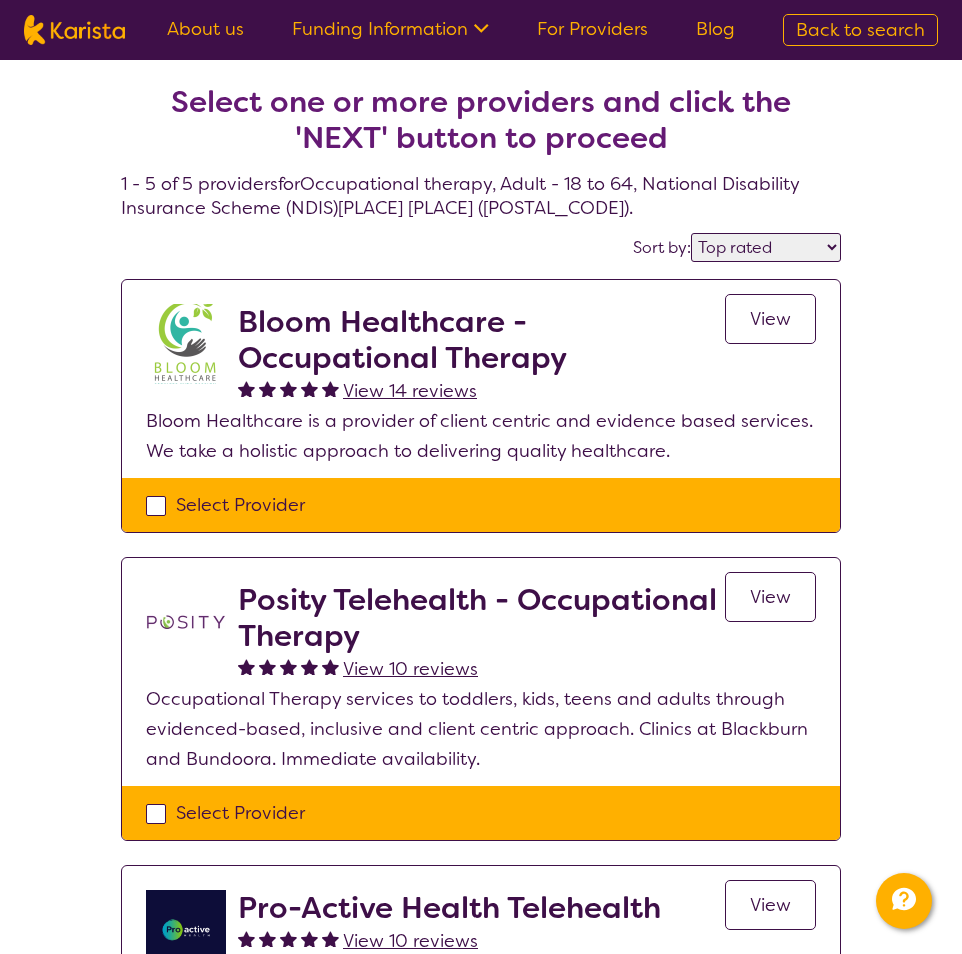 select on "Occupational therapy" 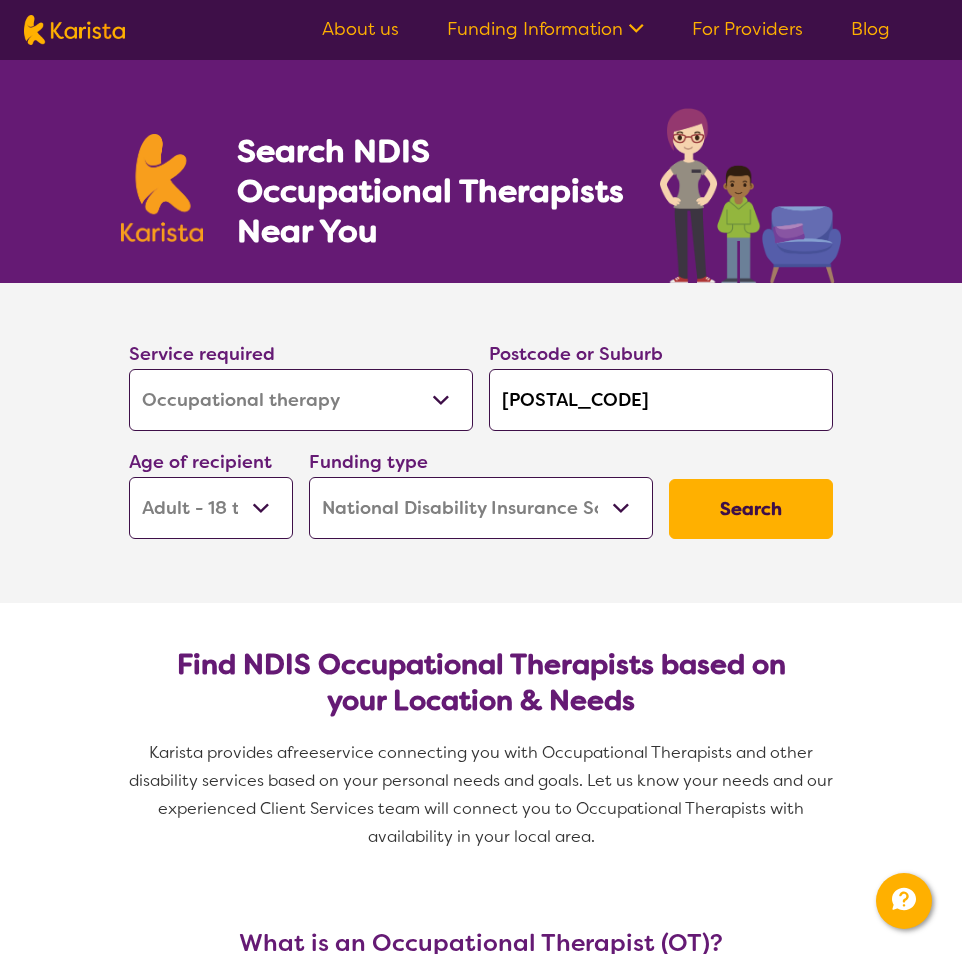 scroll, scrollTop: 218, scrollLeft: 0, axis: vertical 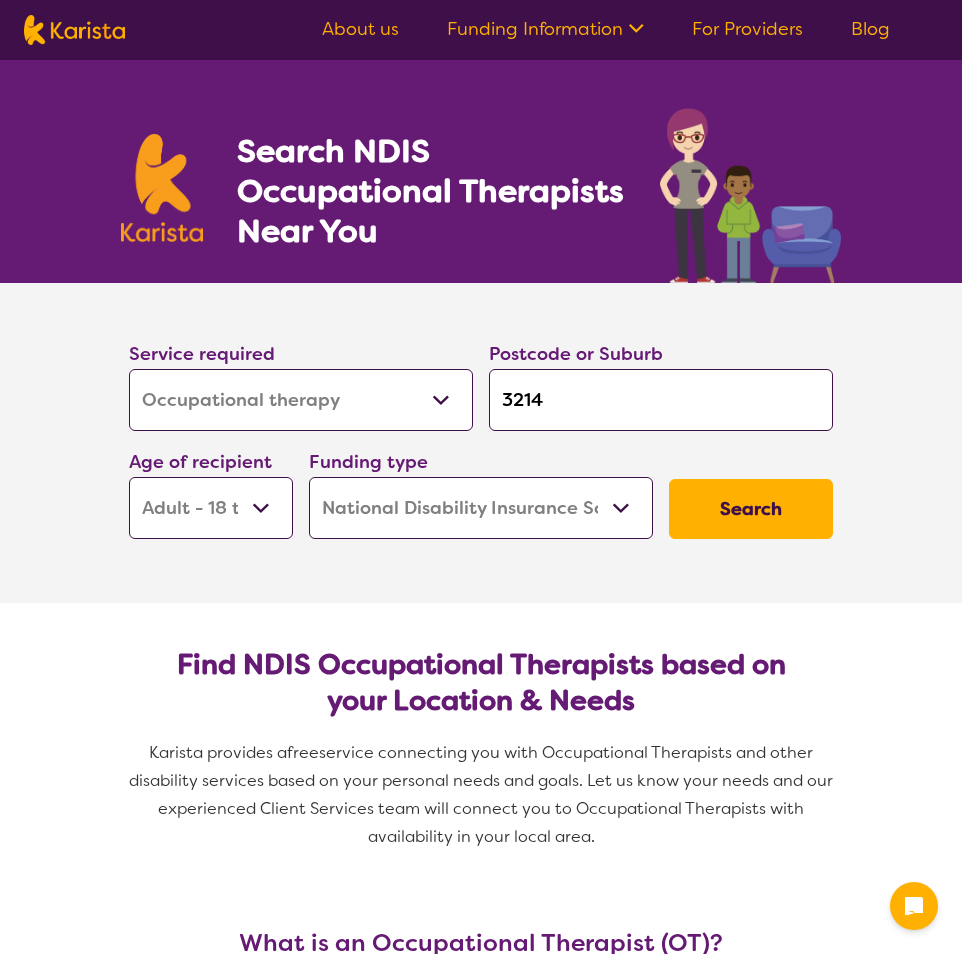 select on "Occupational therapy" 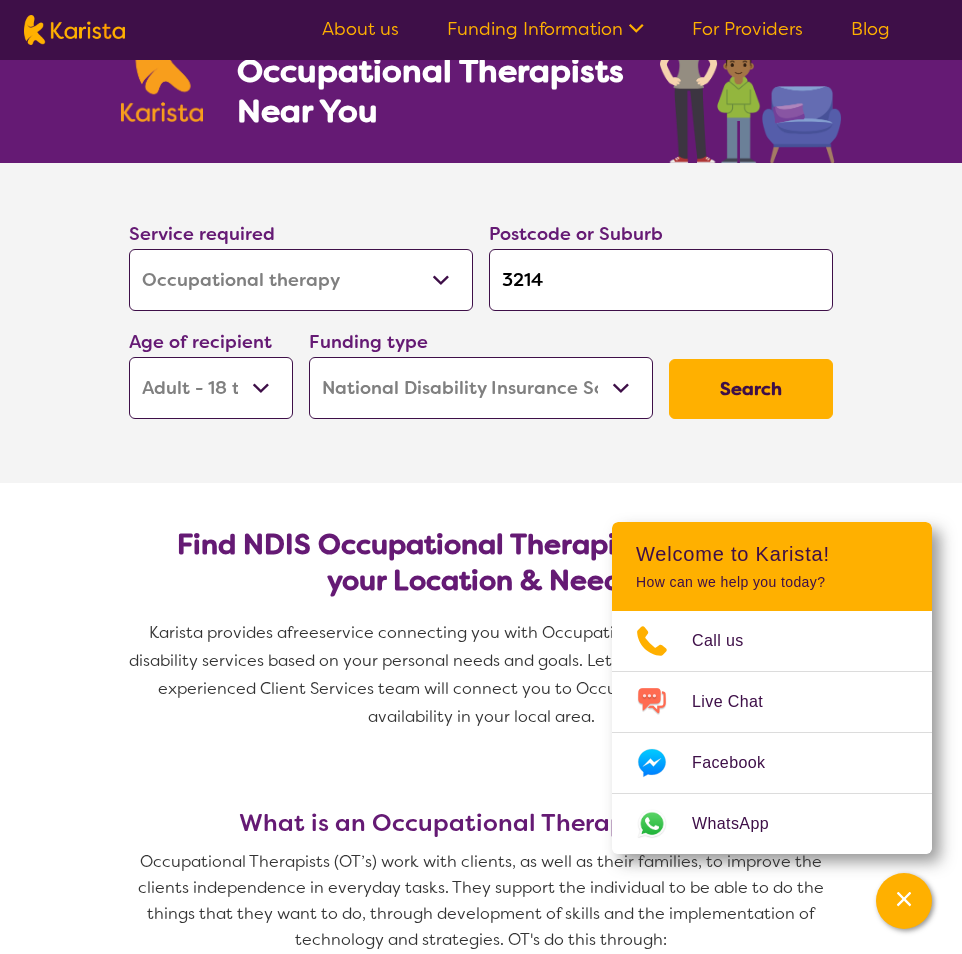 scroll, scrollTop: 121, scrollLeft: 0, axis: vertical 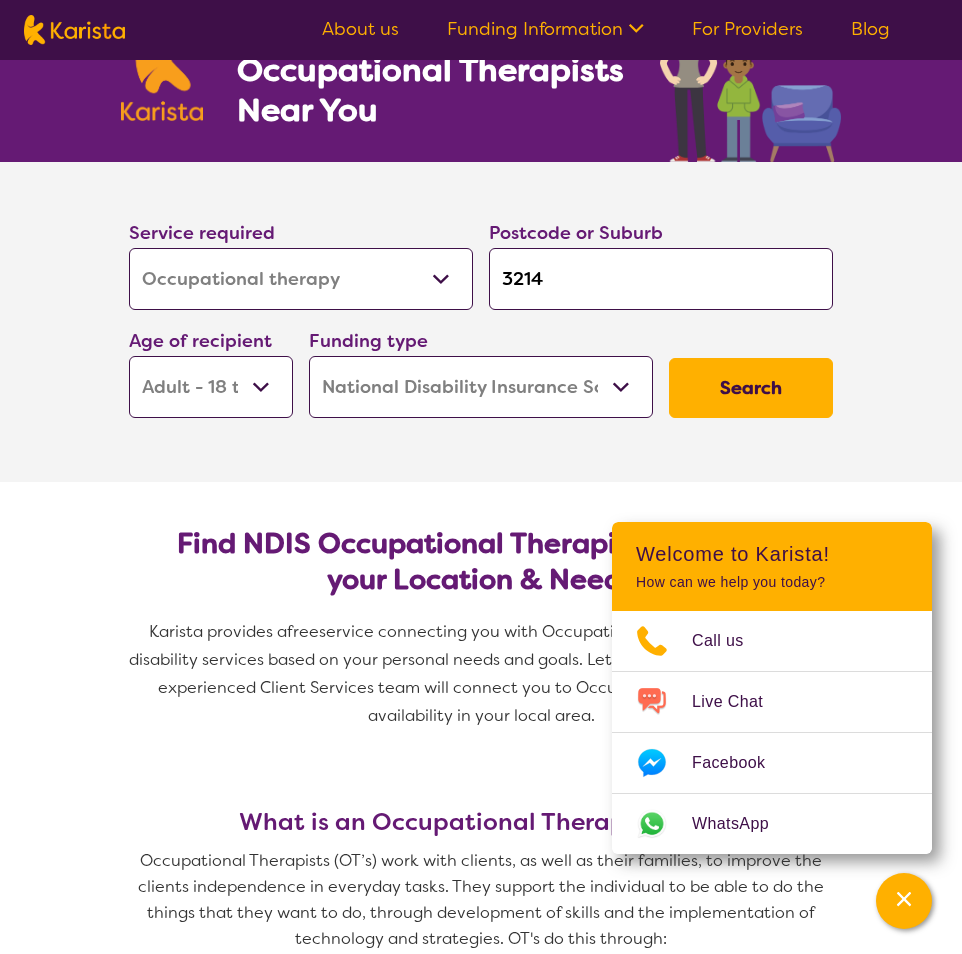 click on "Allied Health Assistant Assessment (ADHD or Autism) Behaviour support Counselling Dietitian Domestic and home help Employment Support Exercise physiology Home Care Package Provider Key Worker NDIS Plan management NDIS Support Coordination Nursing services Occupational therapy Personal care Physiotherapy Podiatry Psychology Psychosocial Recovery Coach Respite Speech therapy Support worker Supported accommodation" at bounding box center [301, 279] 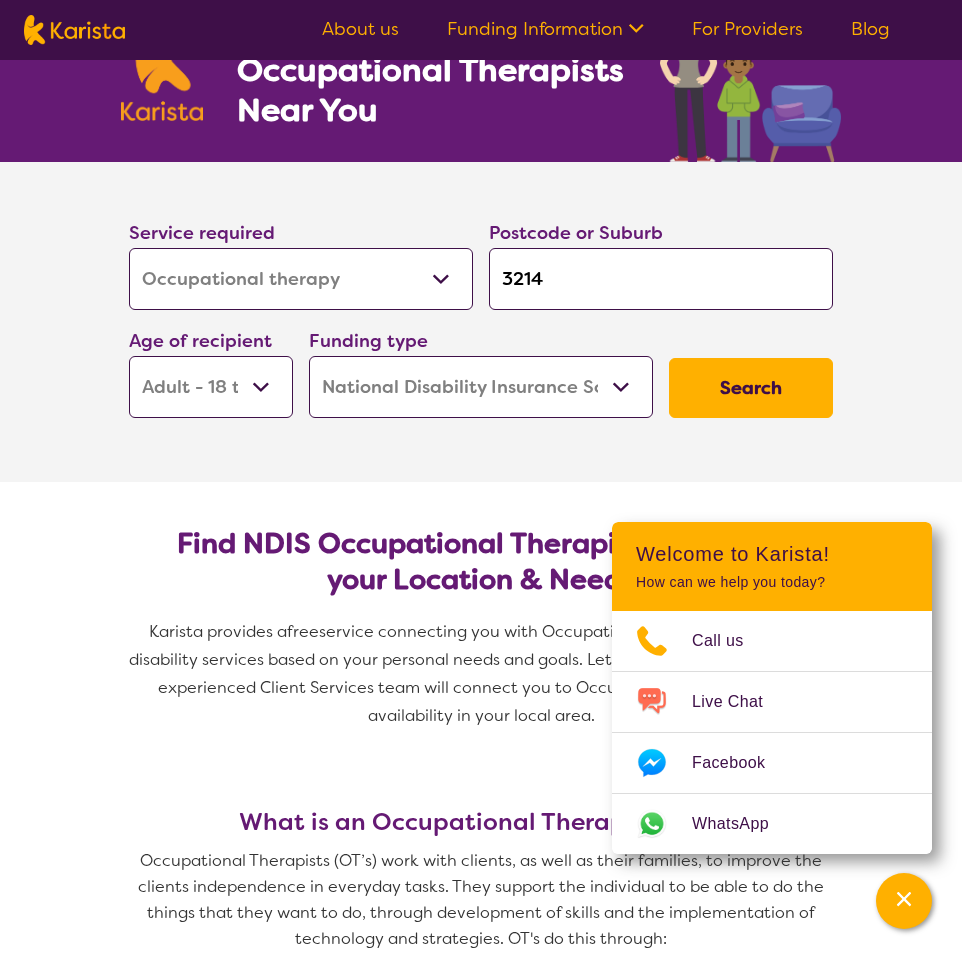 click on "Home Care Package (HCP) National Disability Insurance Scheme (NDIS) I don't know" at bounding box center [481, 387] 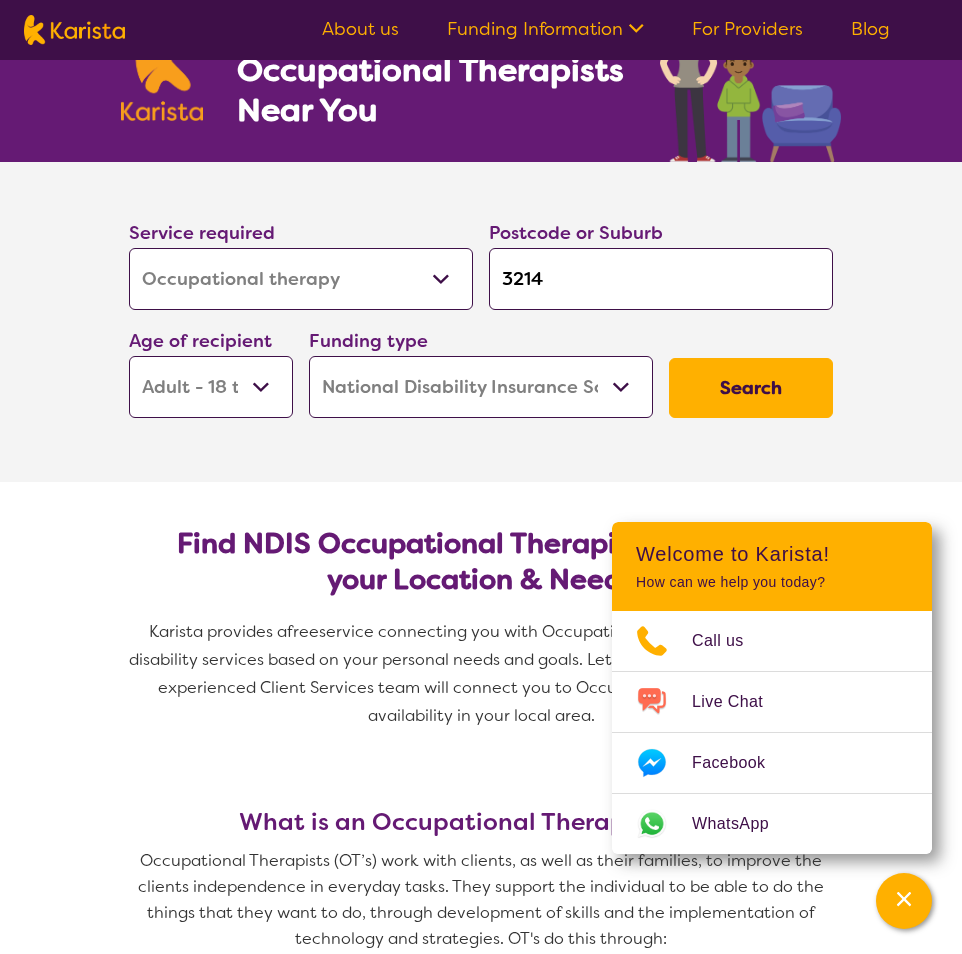 click on "Home Care Package (HCP) National Disability Insurance Scheme (NDIS) I don't know" at bounding box center (481, 387) 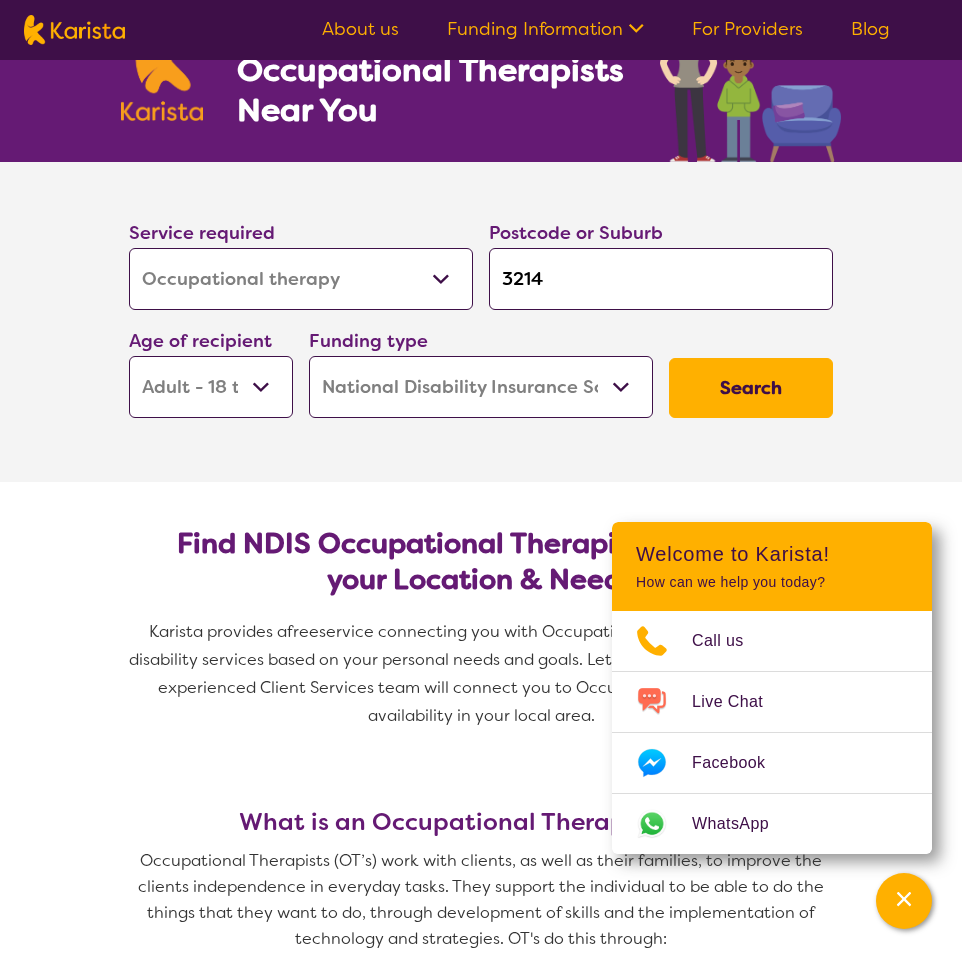 click on "Search" at bounding box center (751, 388) 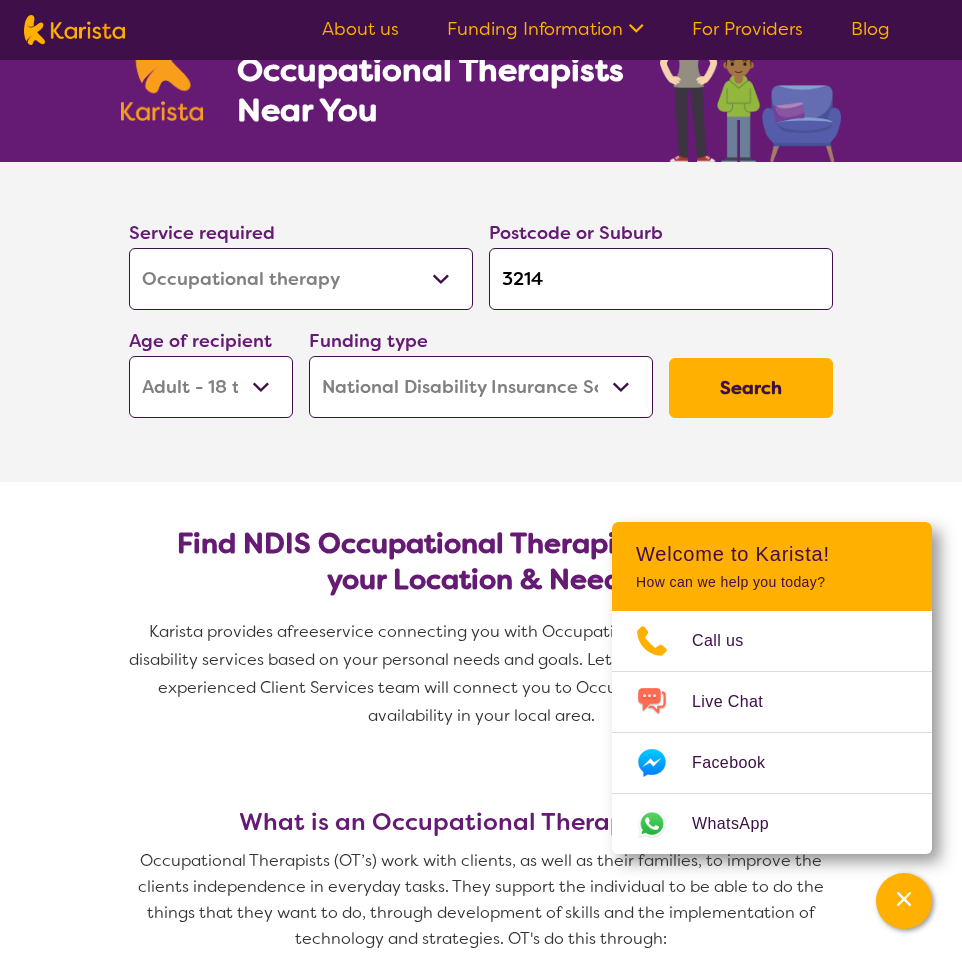 scroll, scrollTop: 0, scrollLeft: 0, axis: both 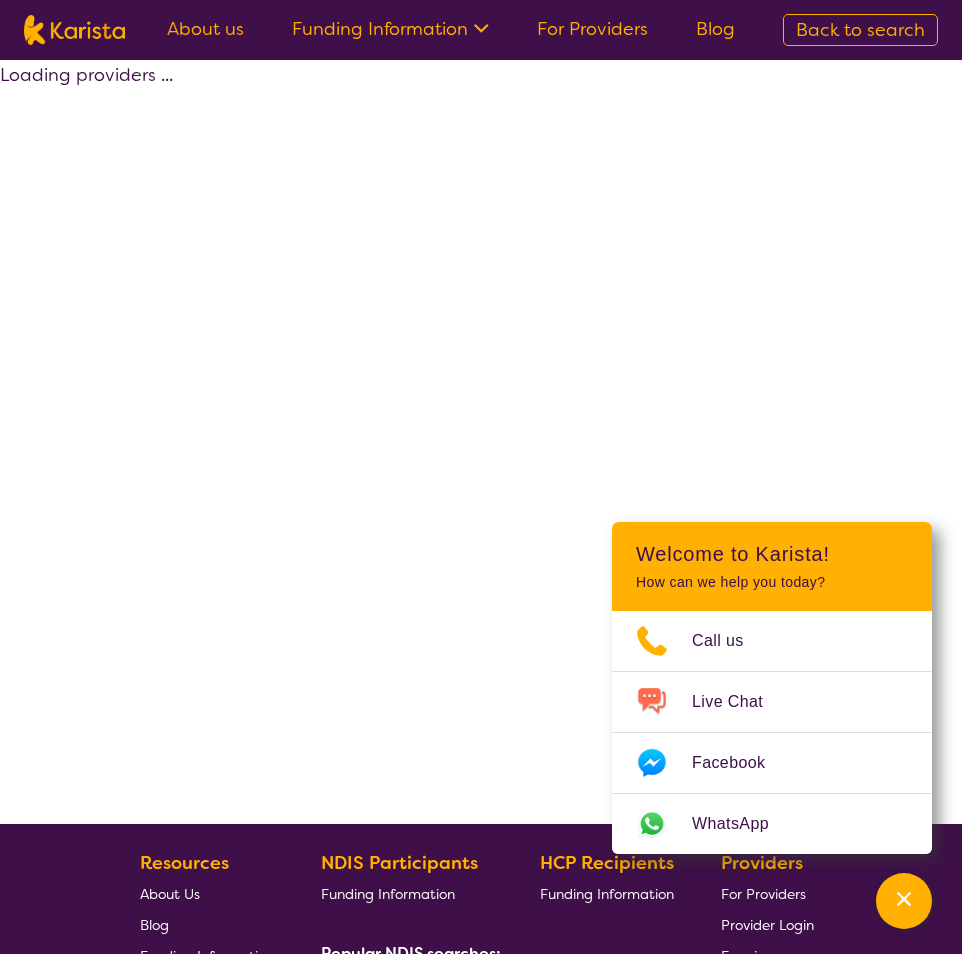 select on "by_score" 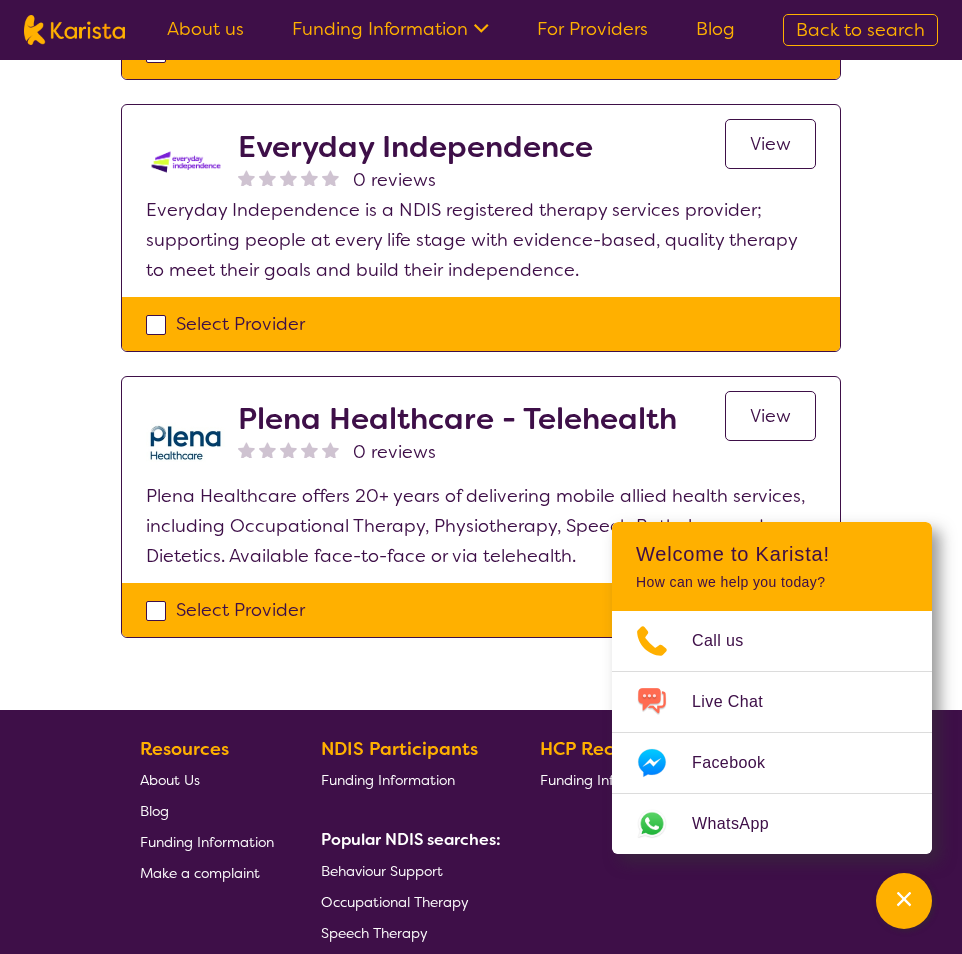 scroll, scrollTop: 1018, scrollLeft: 0, axis: vertical 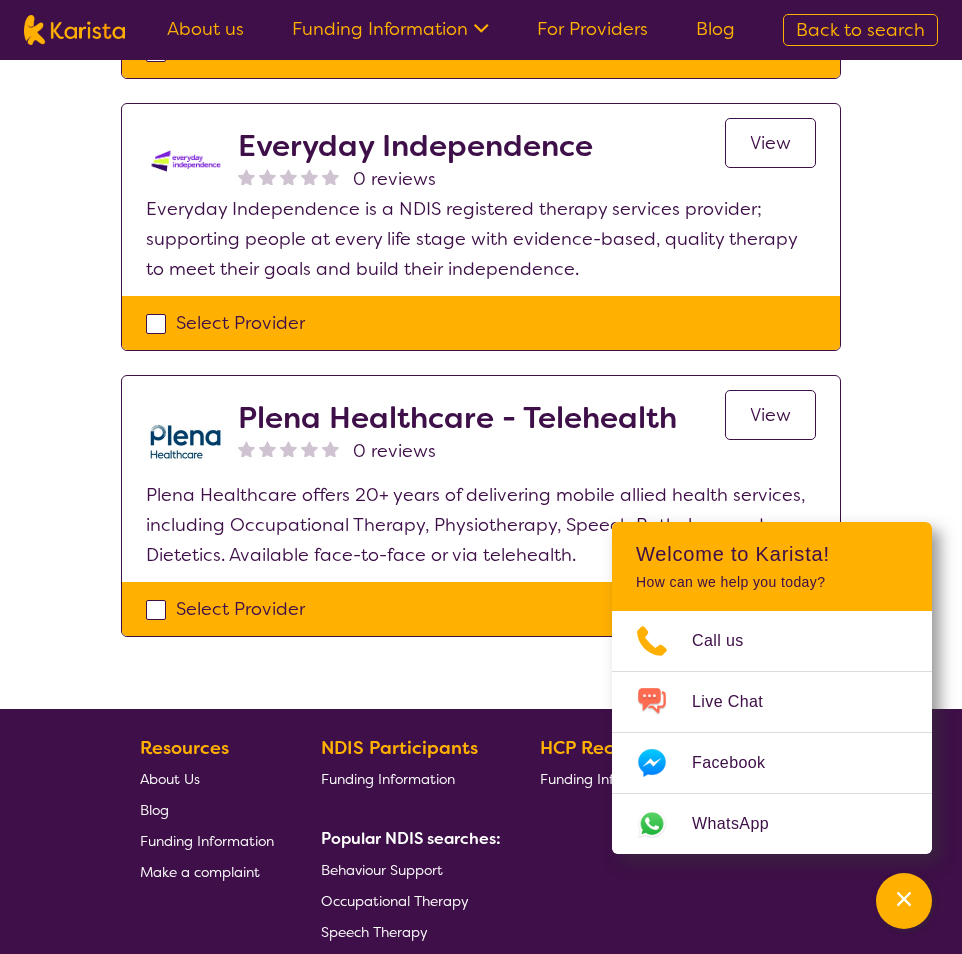 click on "Plena Healthcare - Telehealth" at bounding box center [457, 418] 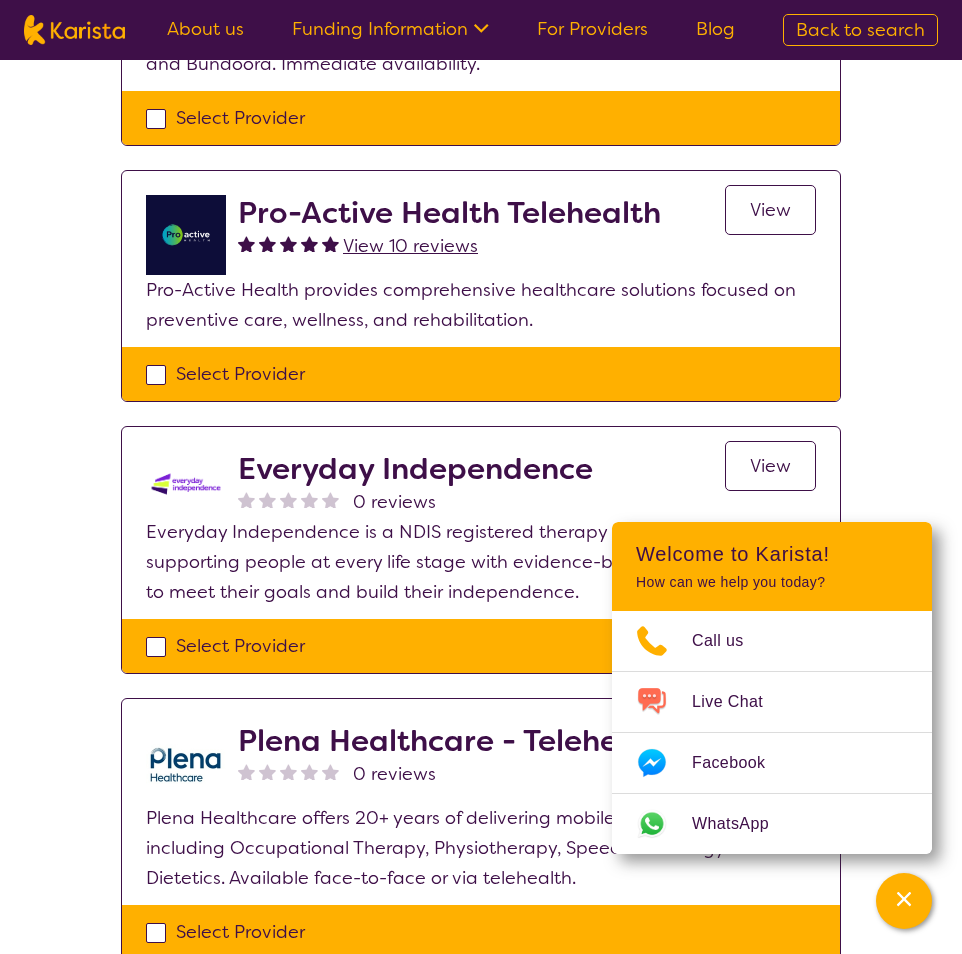scroll, scrollTop: 694, scrollLeft: 0, axis: vertical 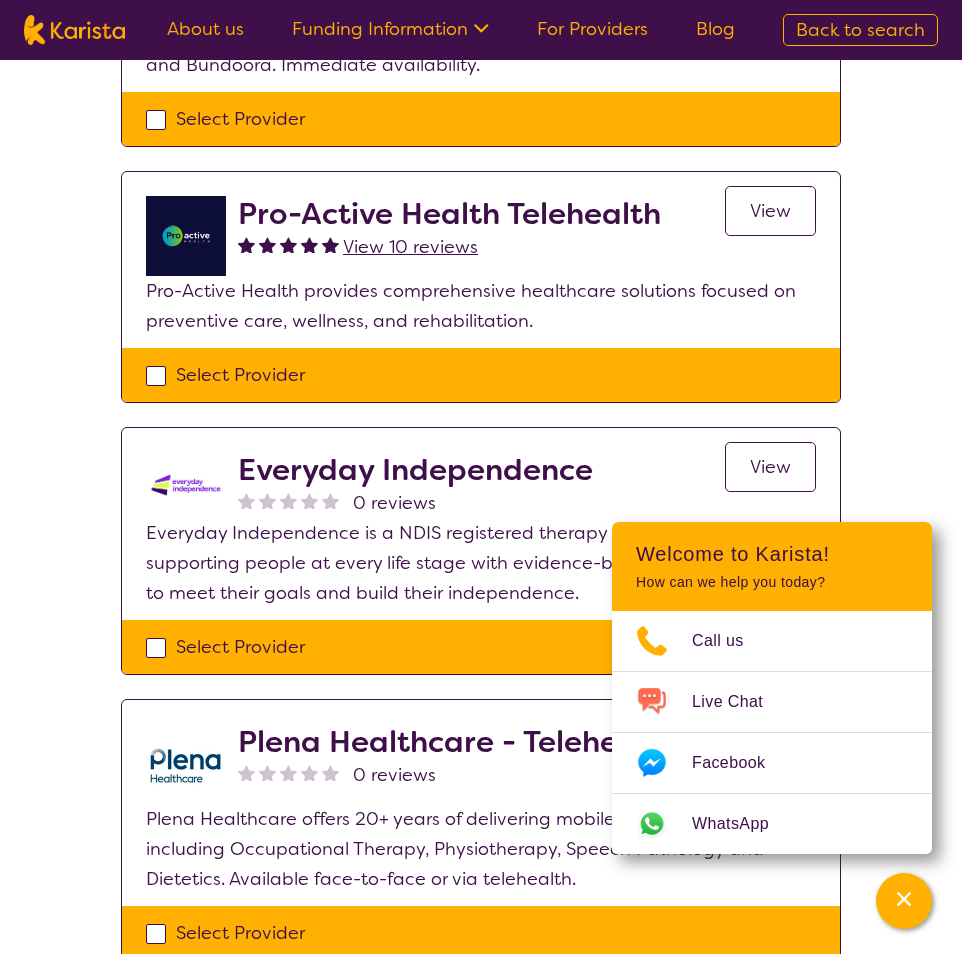 click on "Everyday Independence" at bounding box center [415, 470] 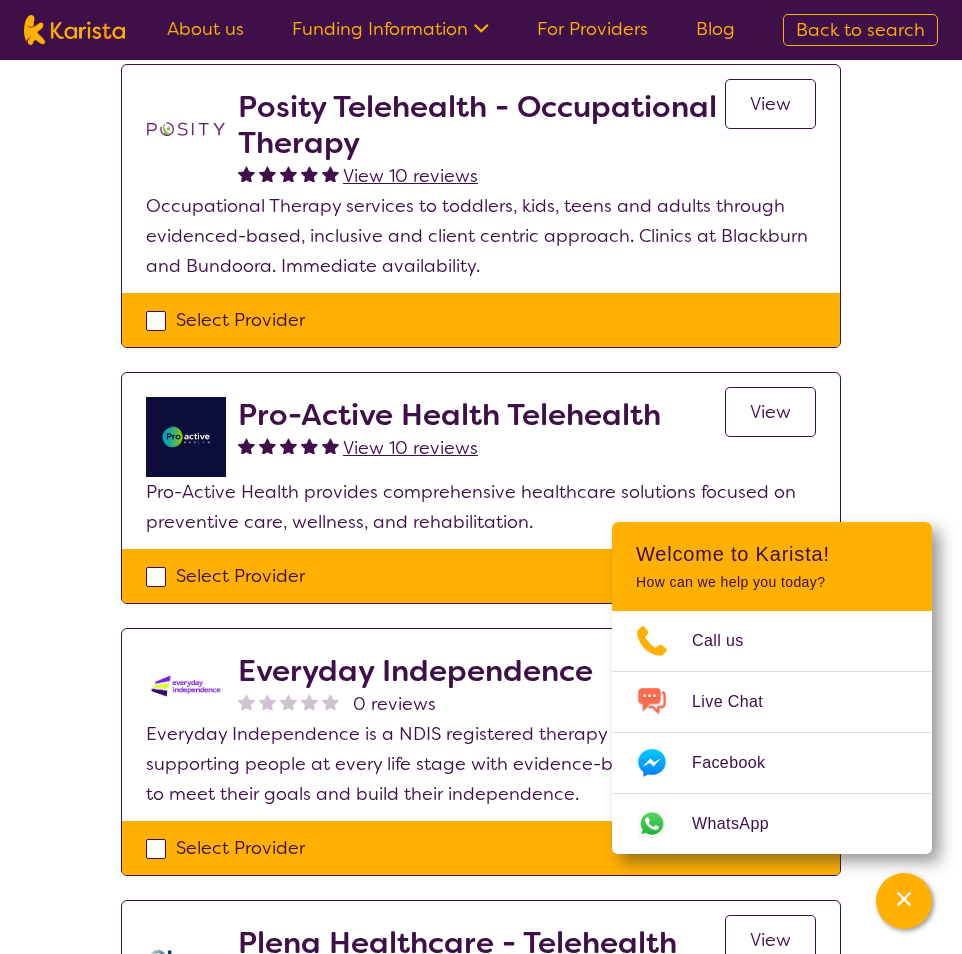 click on "Pro-Active Health Telehealth" at bounding box center (449, 415) 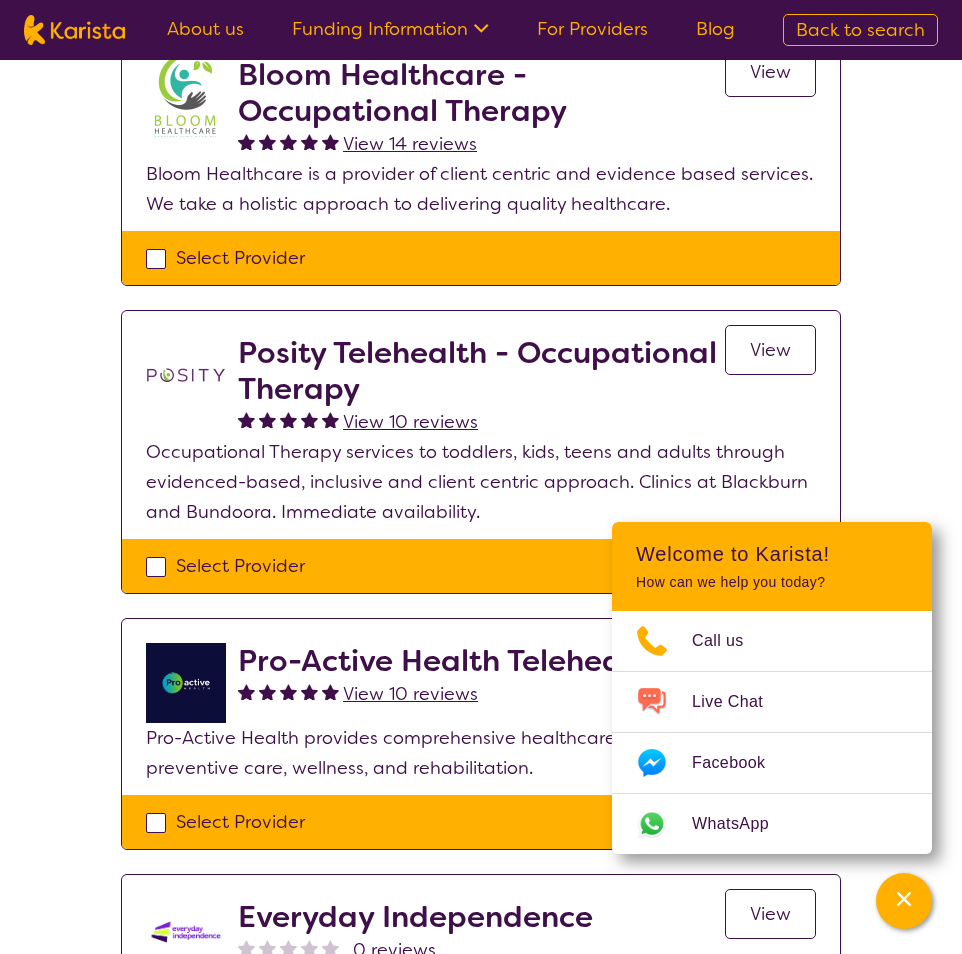 scroll, scrollTop: 246, scrollLeft: 0, axis: vertical 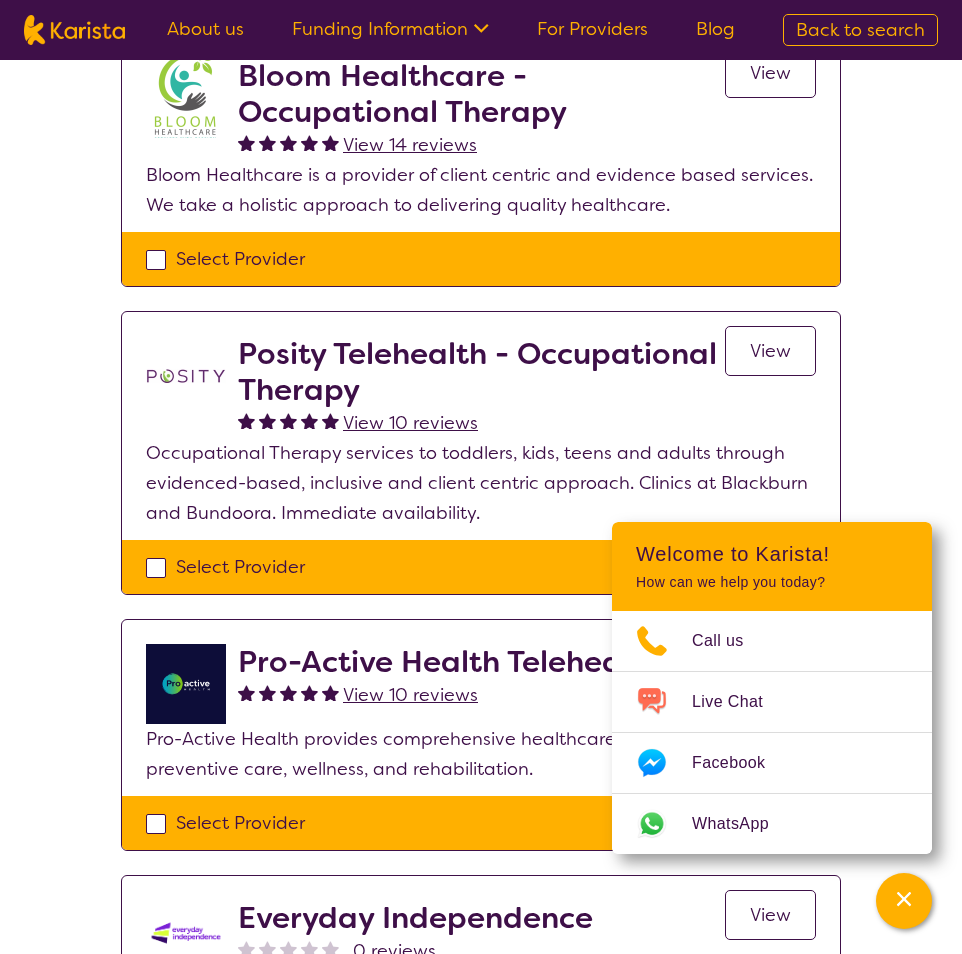 click on "Posity Telehealth - Occupational Therapy" at bounding box center (481, 372) 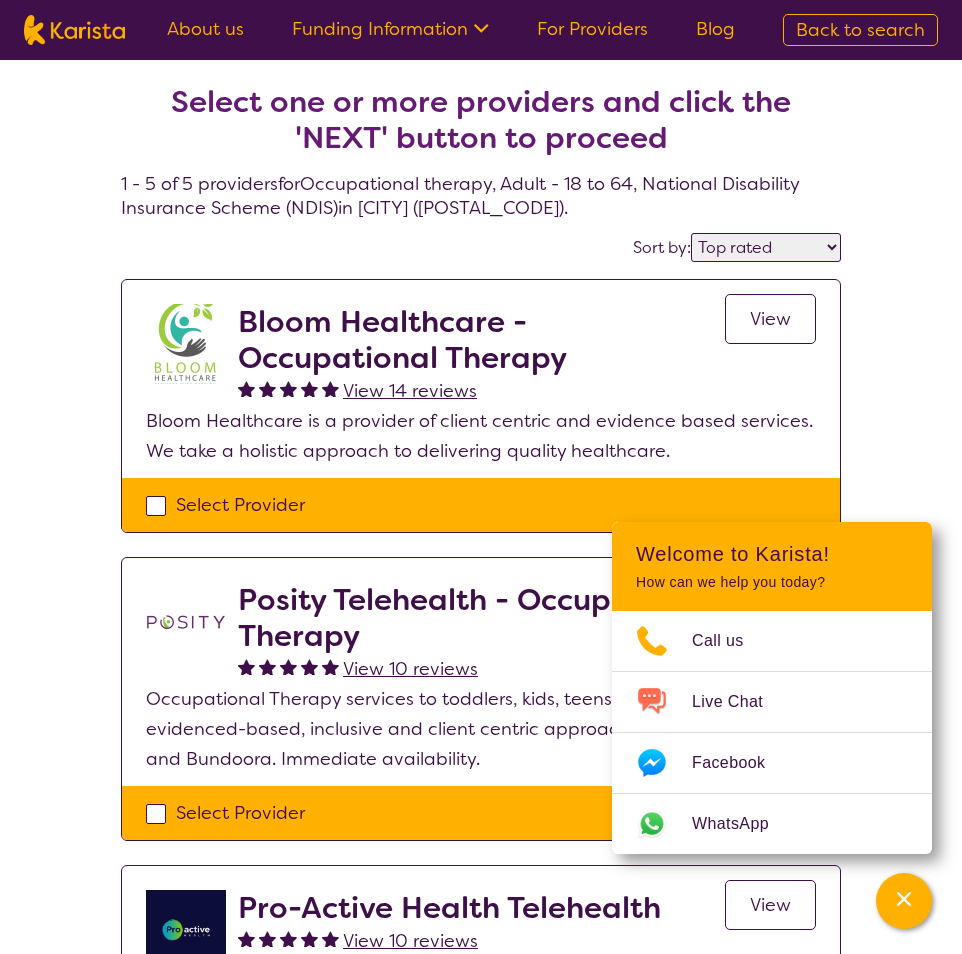 click on "Bloom Healthcare - Occupational Therapy" at bounding box center [481, 340] 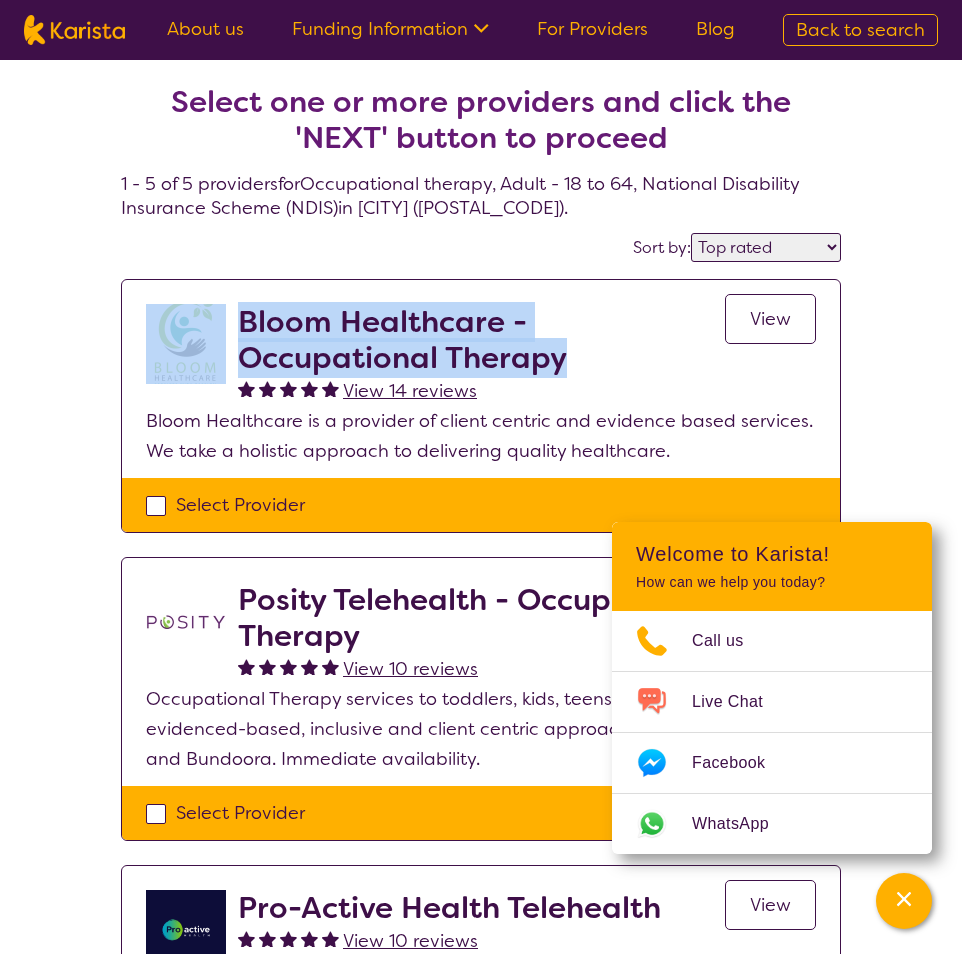 drag, startPoint x: 573, startPoint y: 362, endPoint x: 181, endPoint y: 293, distance: 398.02637 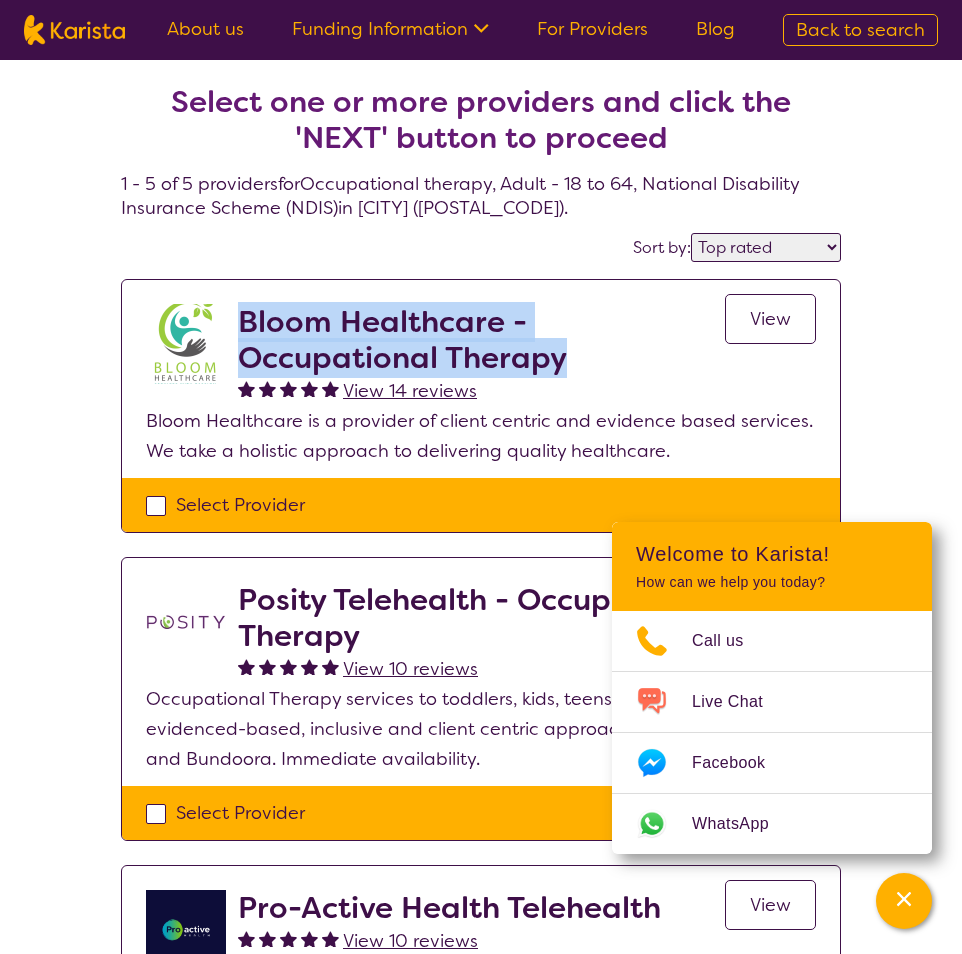 drag, startPoint x: 566, startPoint y: 351, endPoint x: 246, endPoint y: 317, distance: 321.80118 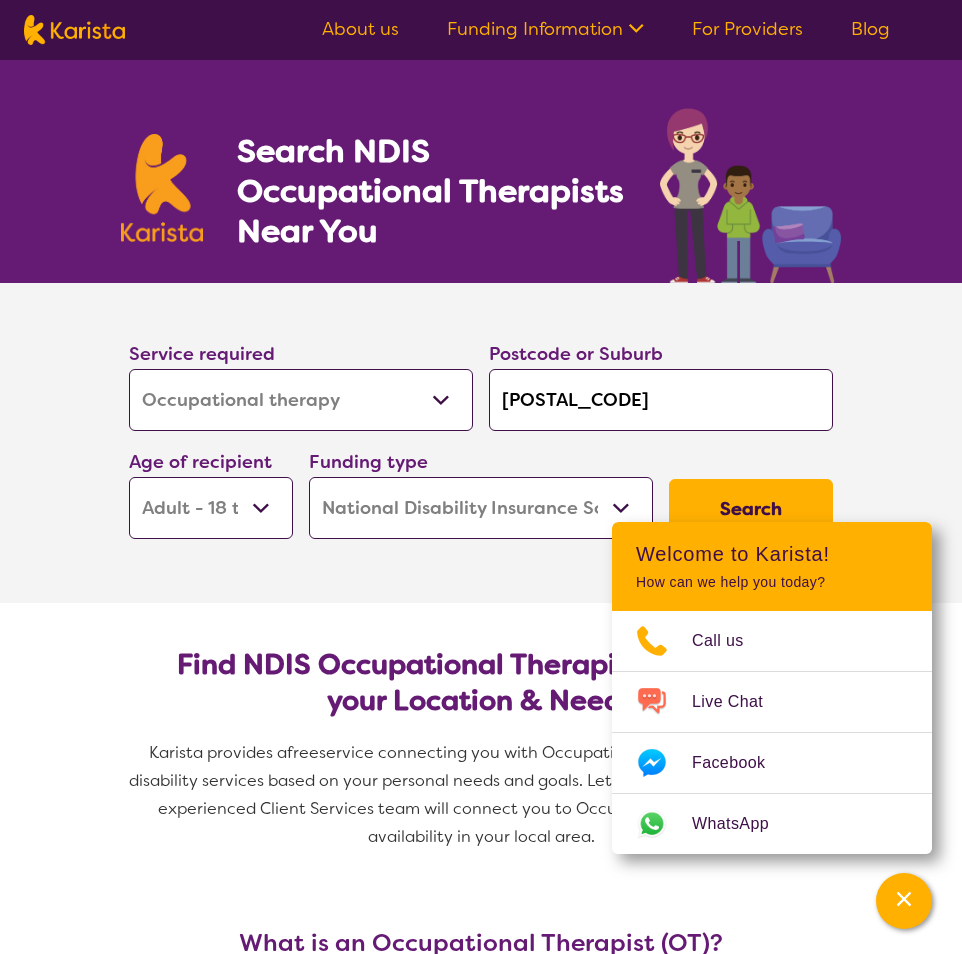 select on "Occupational therapy" 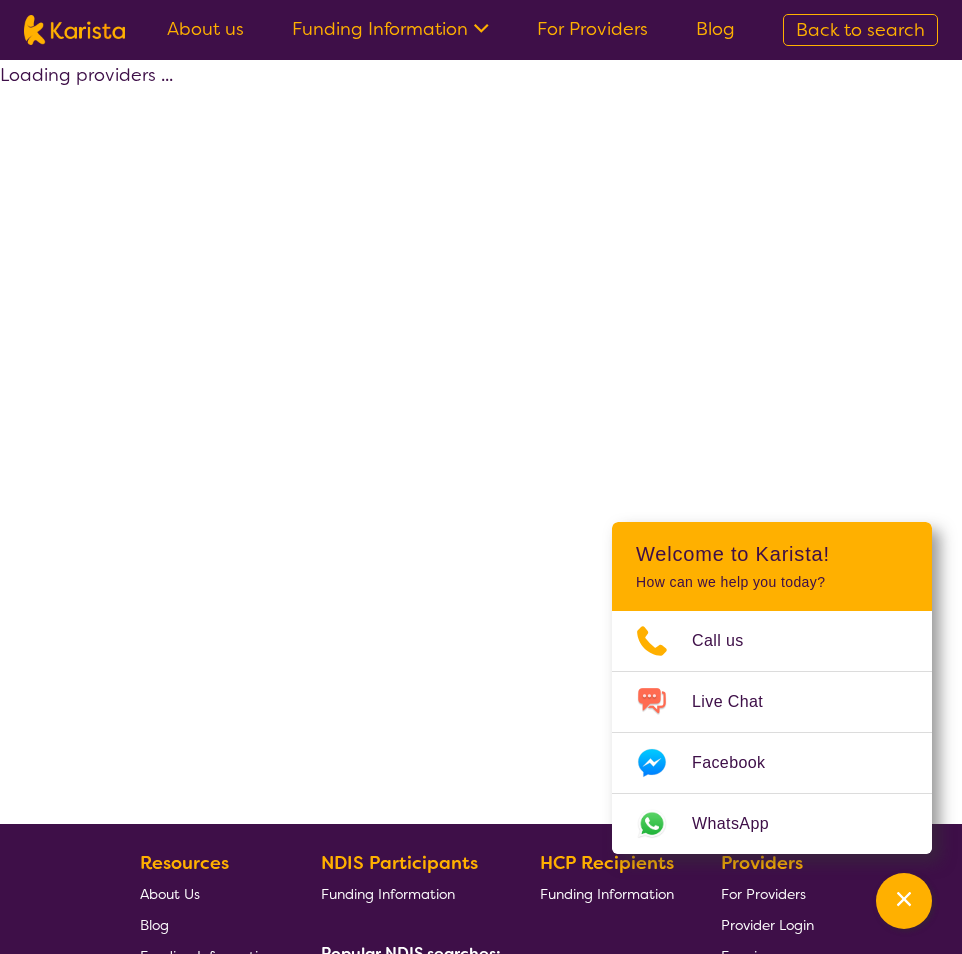 select on "by_score" 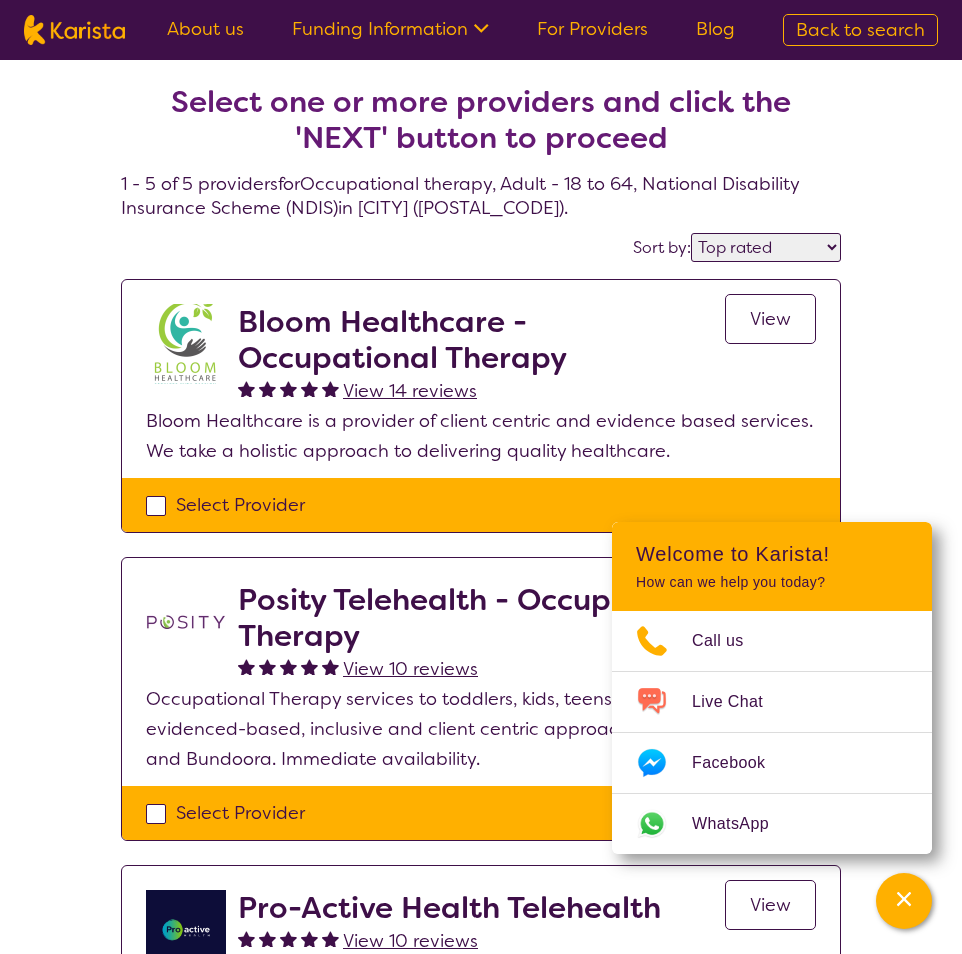 scroll, scrollTop: 190, scrollLeft: 0, axis: vertical 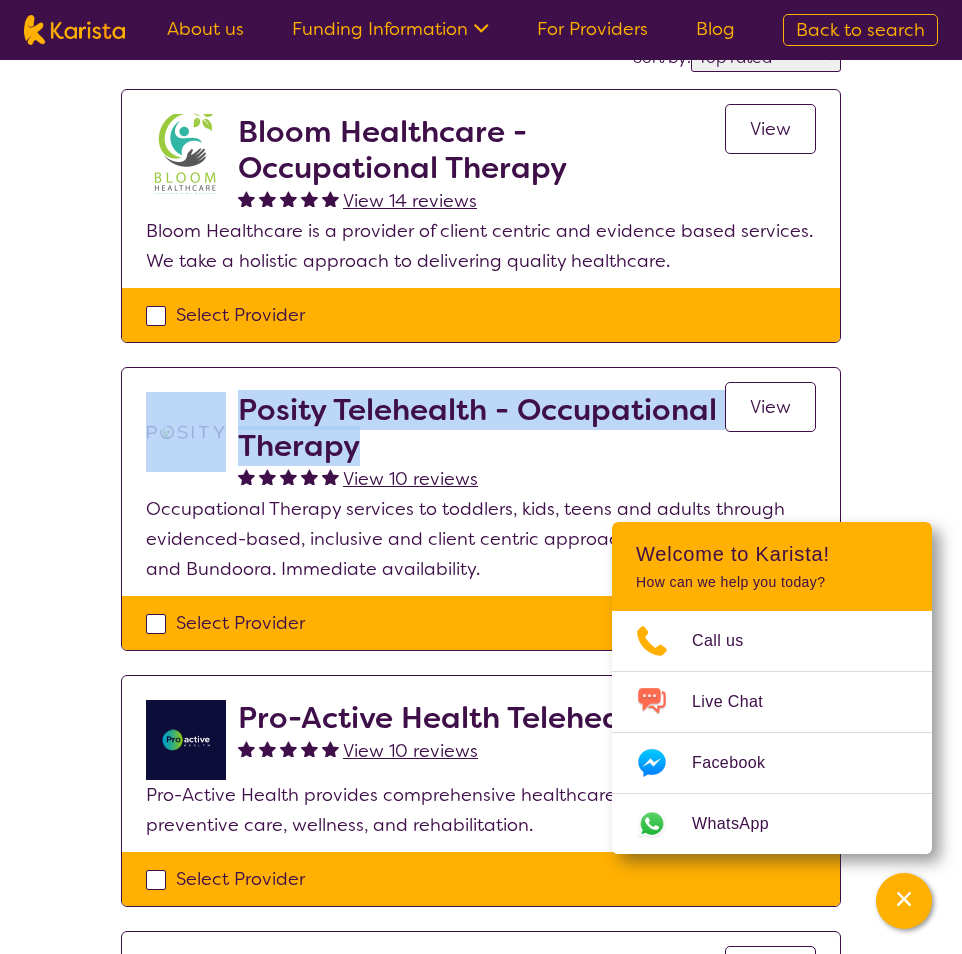 drag, startPoint x: 358, startPoint y: 447, endPoint x: 170, endPoint y: 405, distance: 192.63437 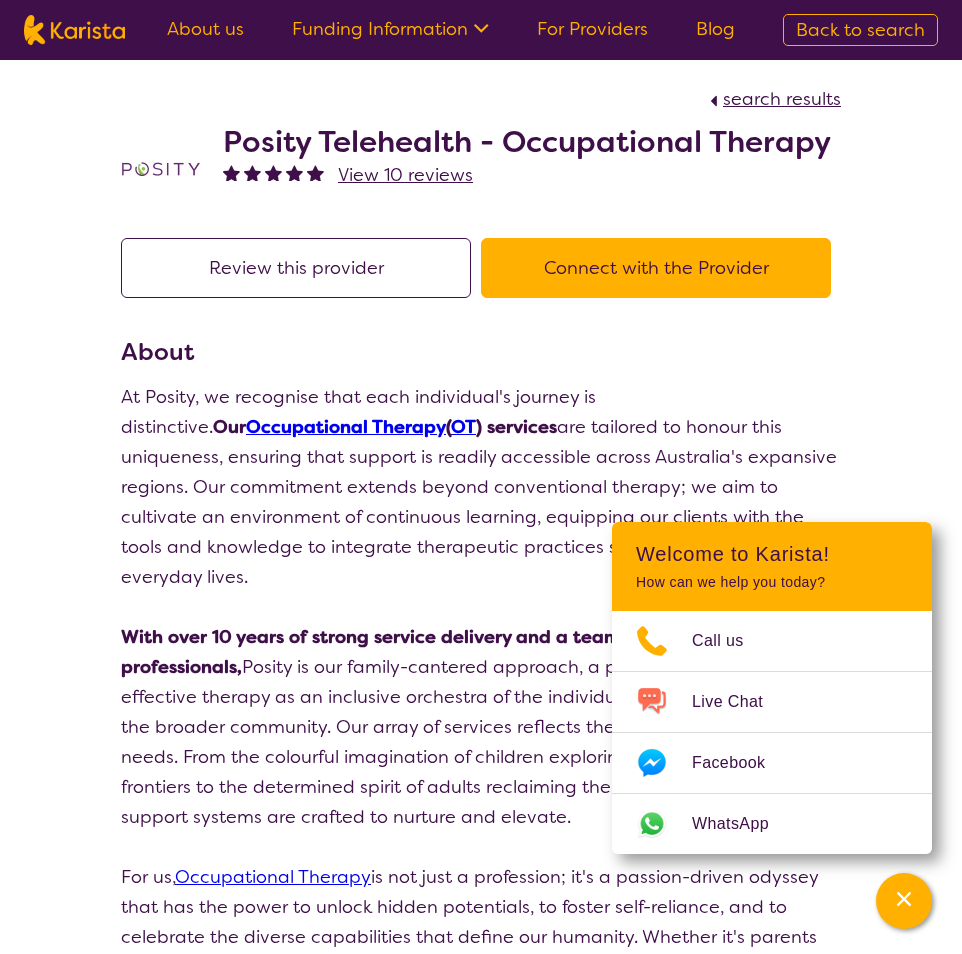 click on "With over 10 years of strong service delivery and a team of 25 like minded professionals,  Posity is our family-cantered approach, a philosophy that views effective therapy as an inclusive orchestra of the individual, their loved ones, and the broader community. Our array of services reflects the spectrum of our clients' needs. From the colourful imagination of children exploring developmental frontiers to the determined spirit of adults reclaiming their independence, our support systems are crafted to nurture and elevate." at bounding box center [481, 727] 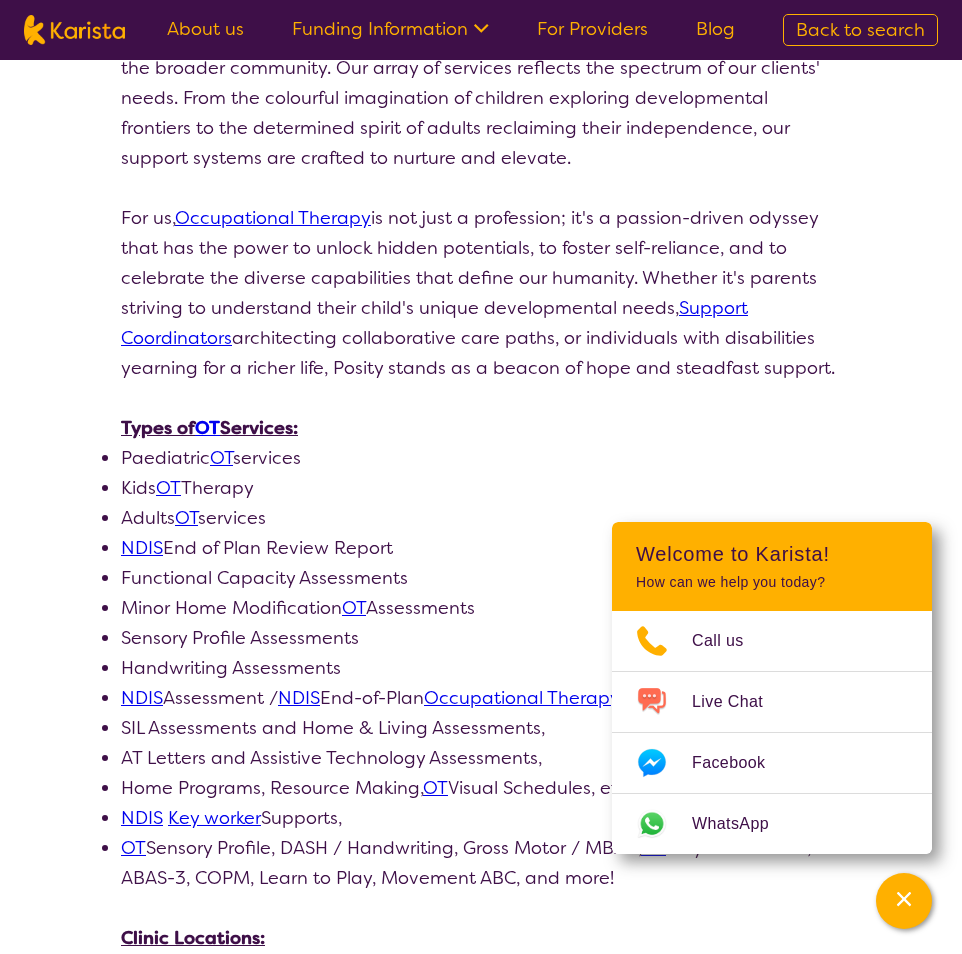scroll, scrollTop: 681, scrollLeft: 0, axis: vertical 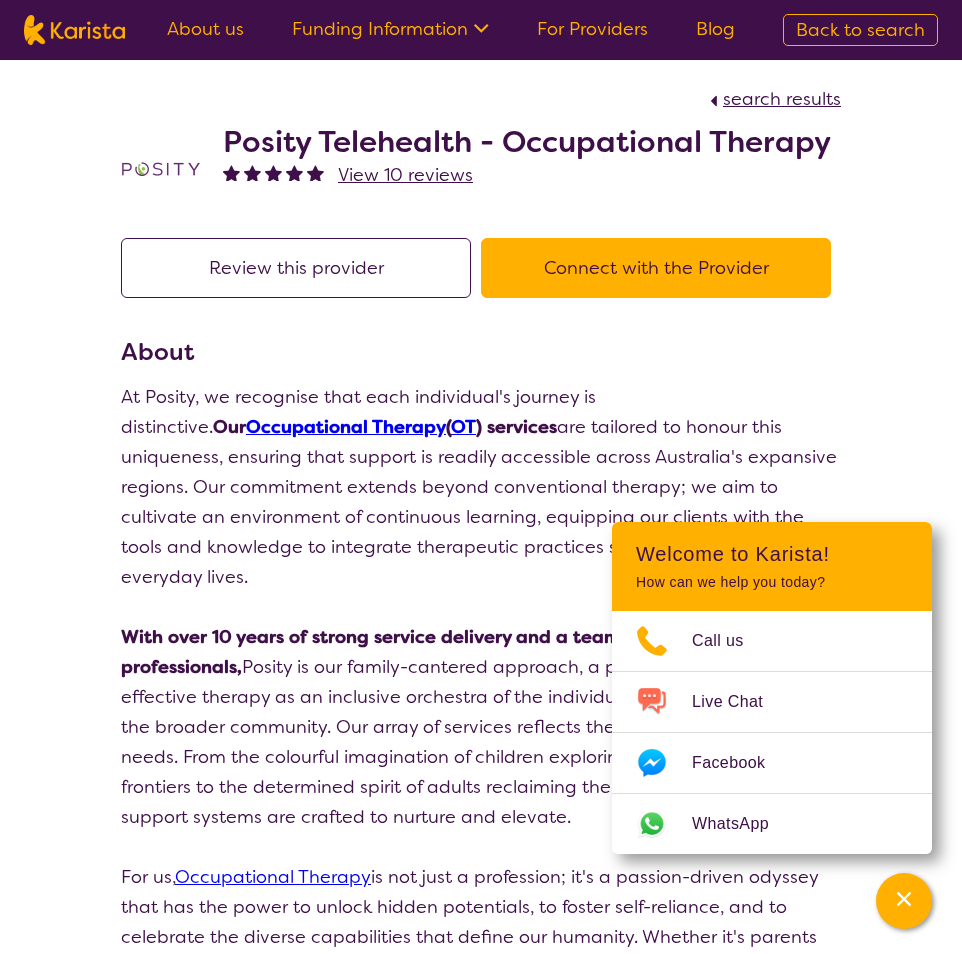 select on "by_score" 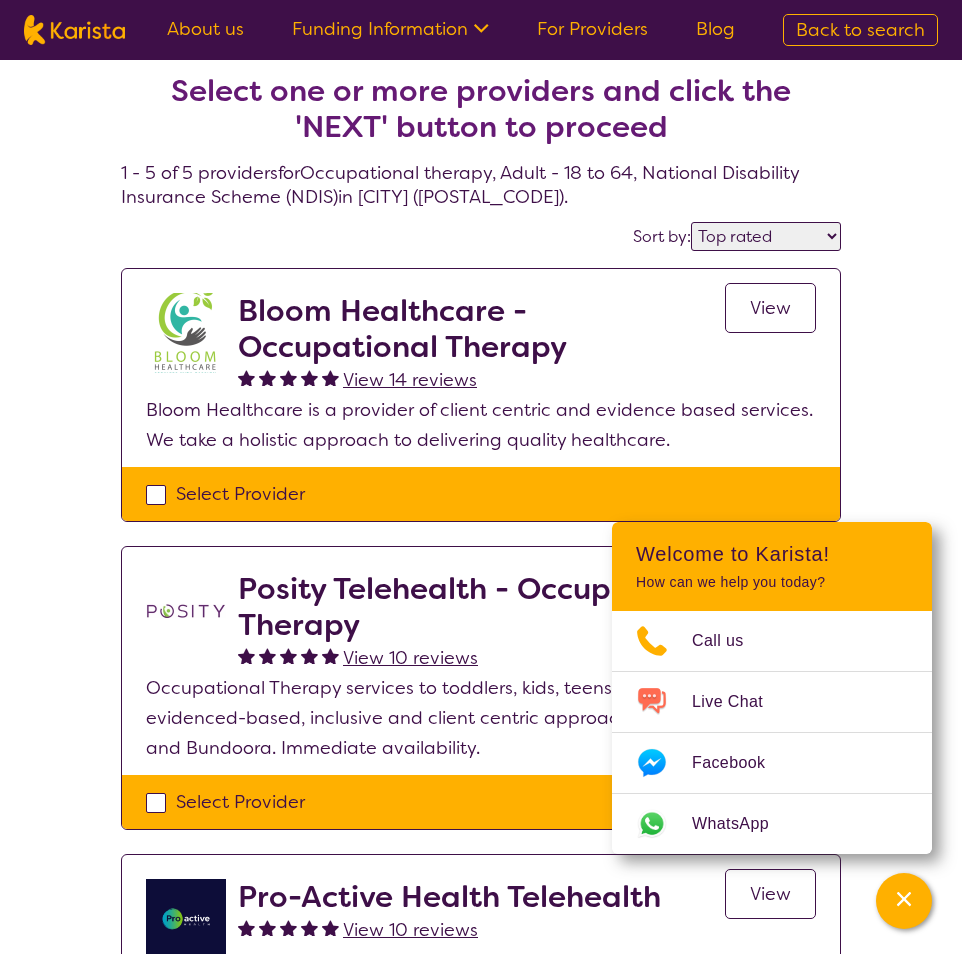 scroll, scrollTop: 10, scrollLeft: 0, axis: vertical 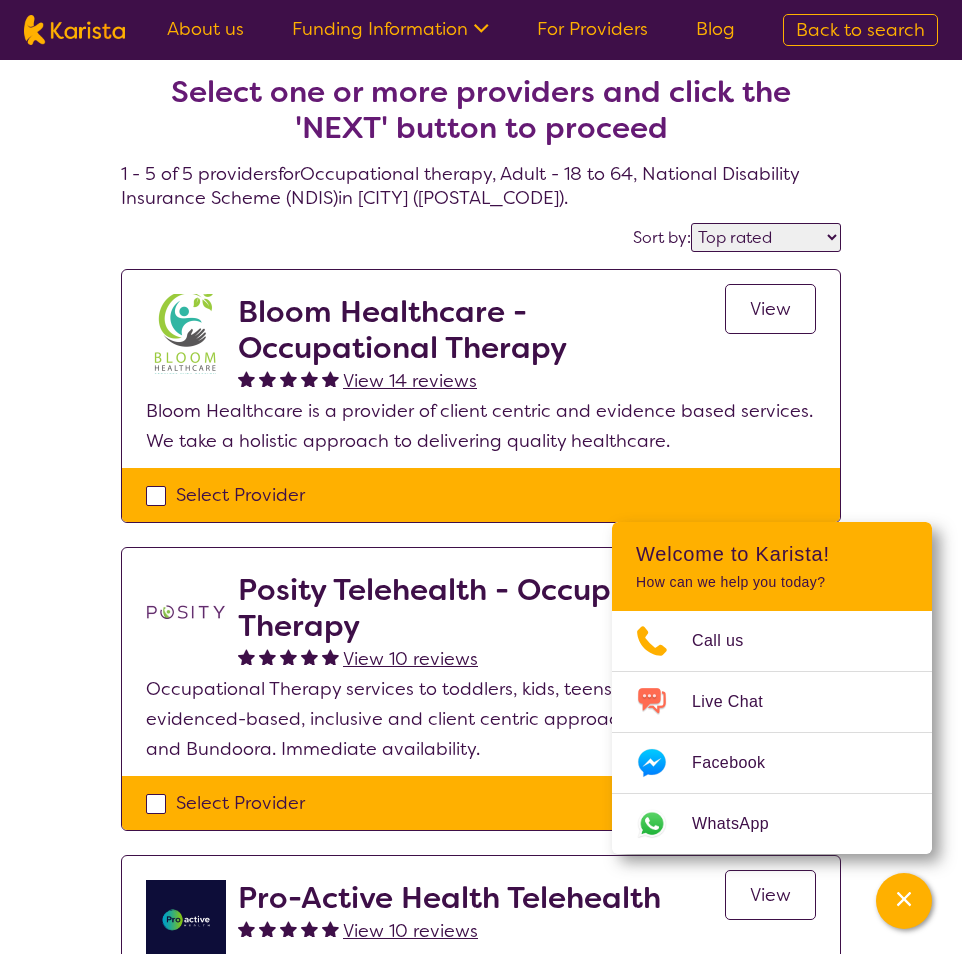 click on "View" at bounding box center [770, 309] 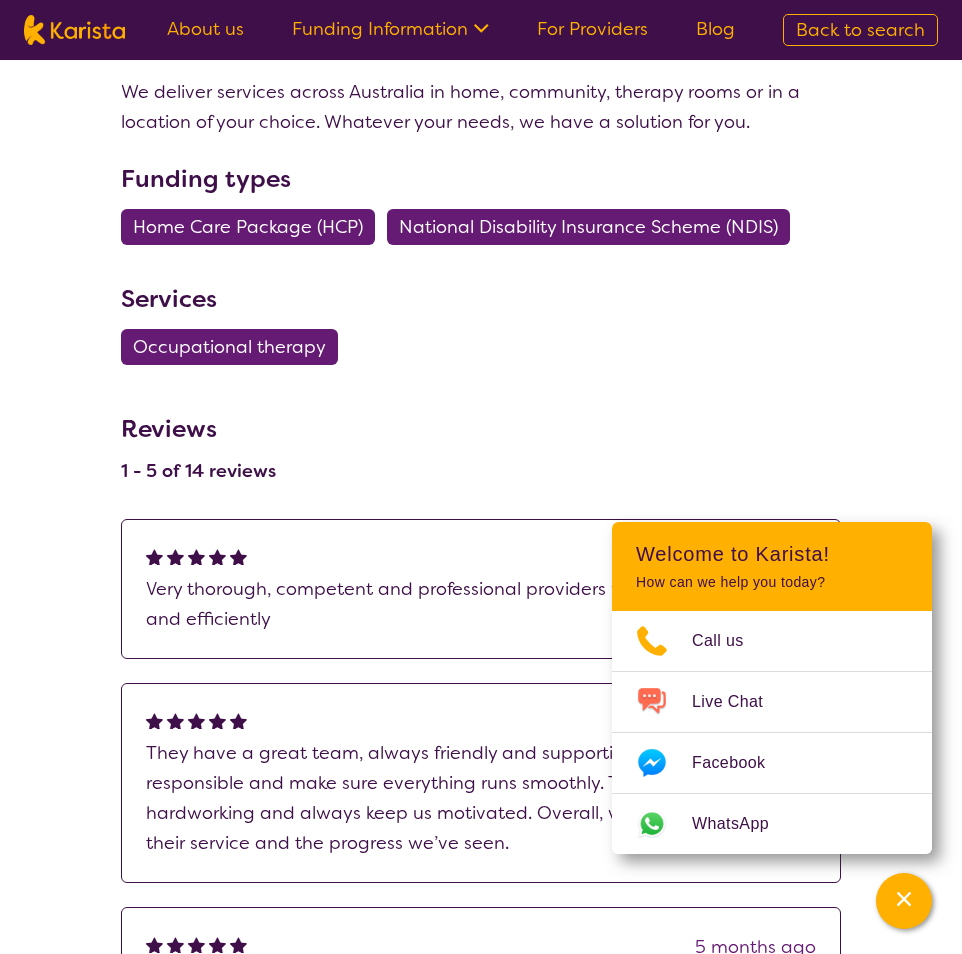 scroll, scrollTop: 762, scrollLeft: 0, axis: vertical 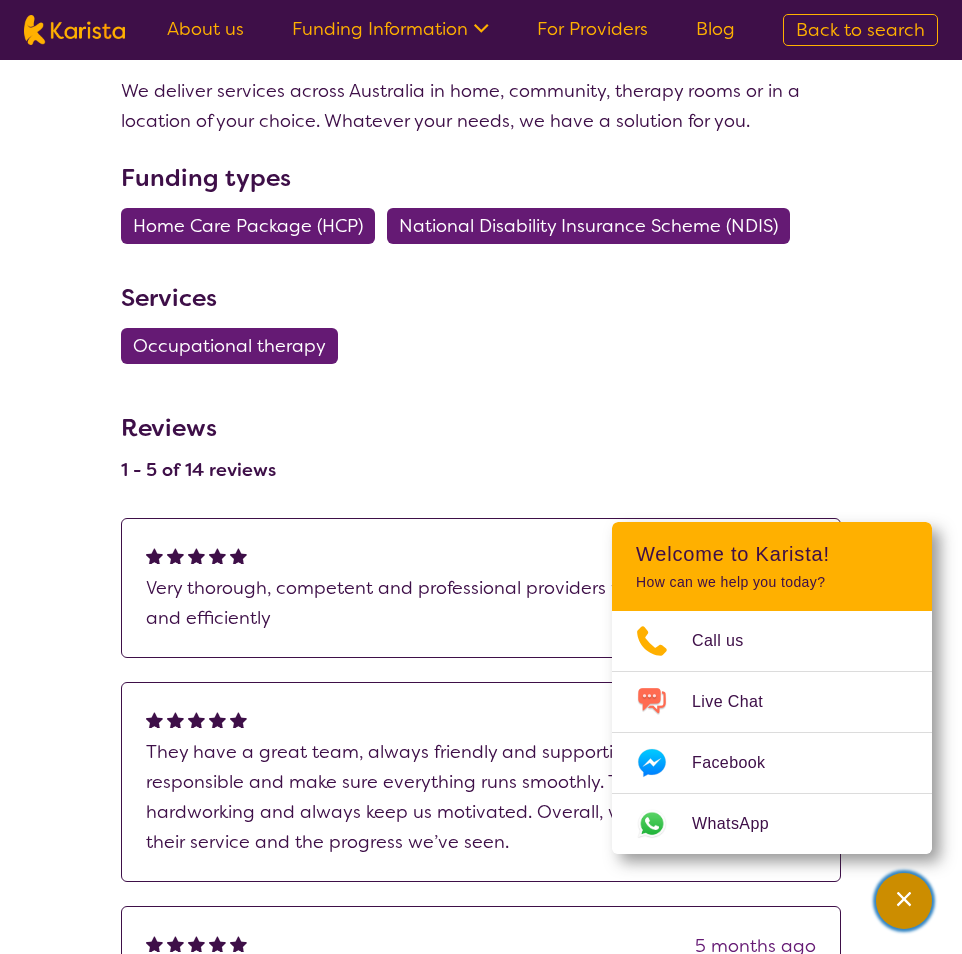 click at bounding box center (904, 901) 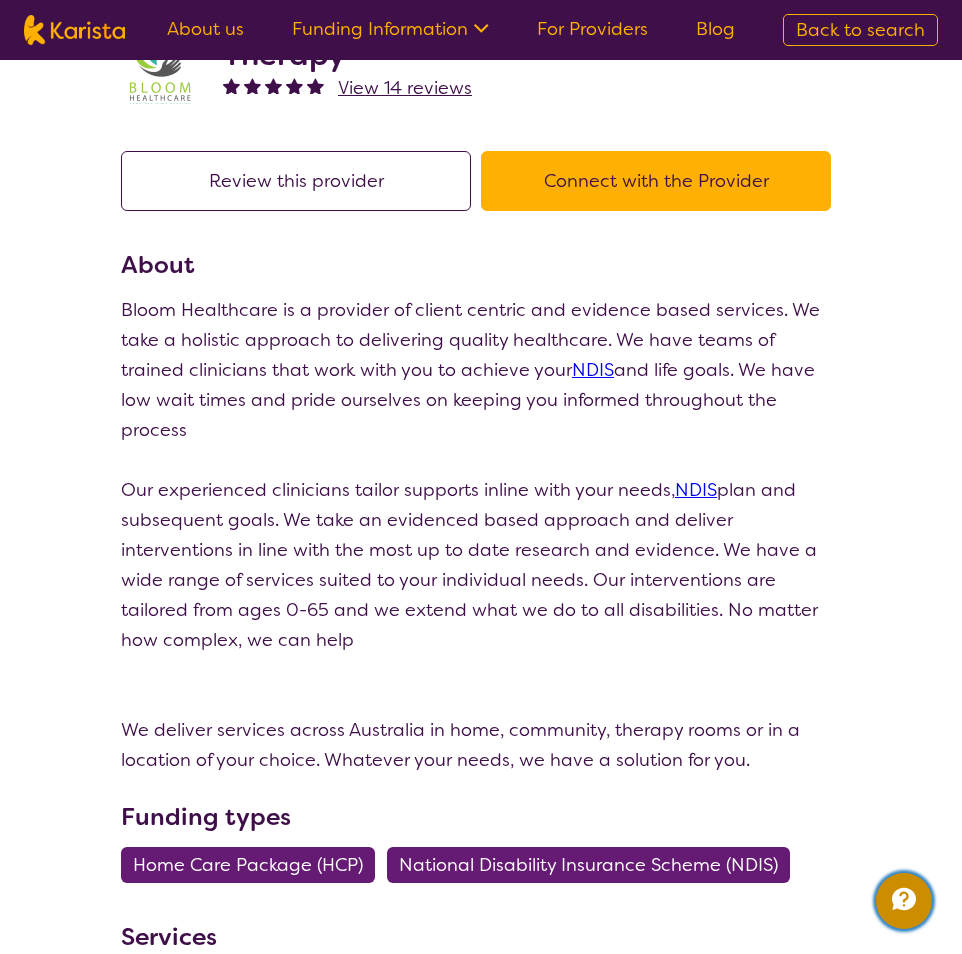 scroll, scrollTop: 0, scrollLeft: 0, axis: both 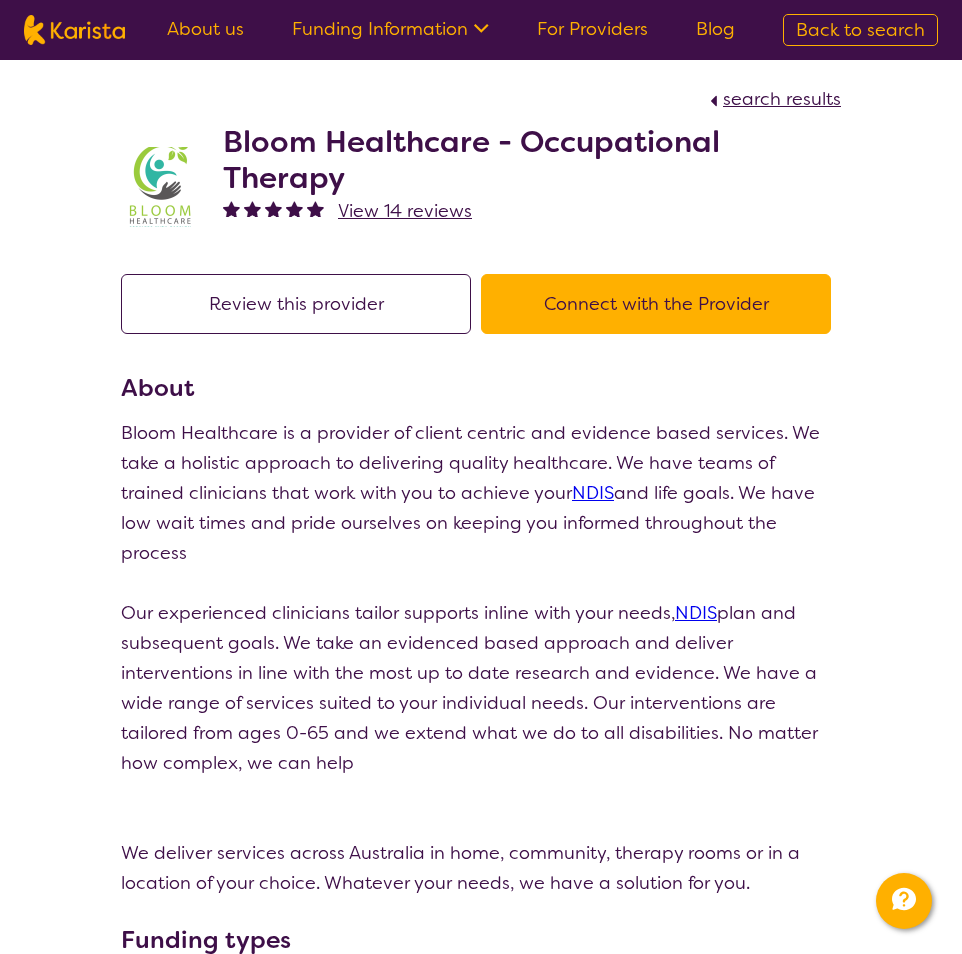 click 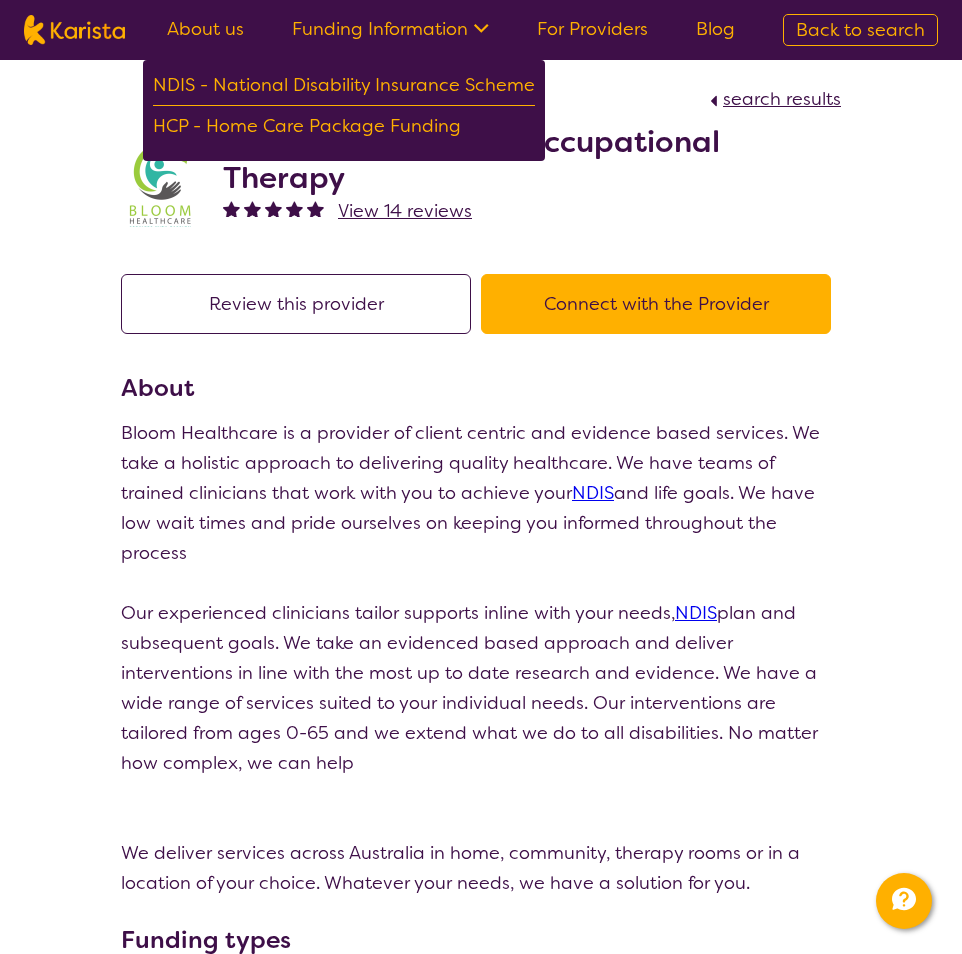click on "Bloom Healthcare - Occupational Therapy View   14   reviews" at bounding box center [532, 187] 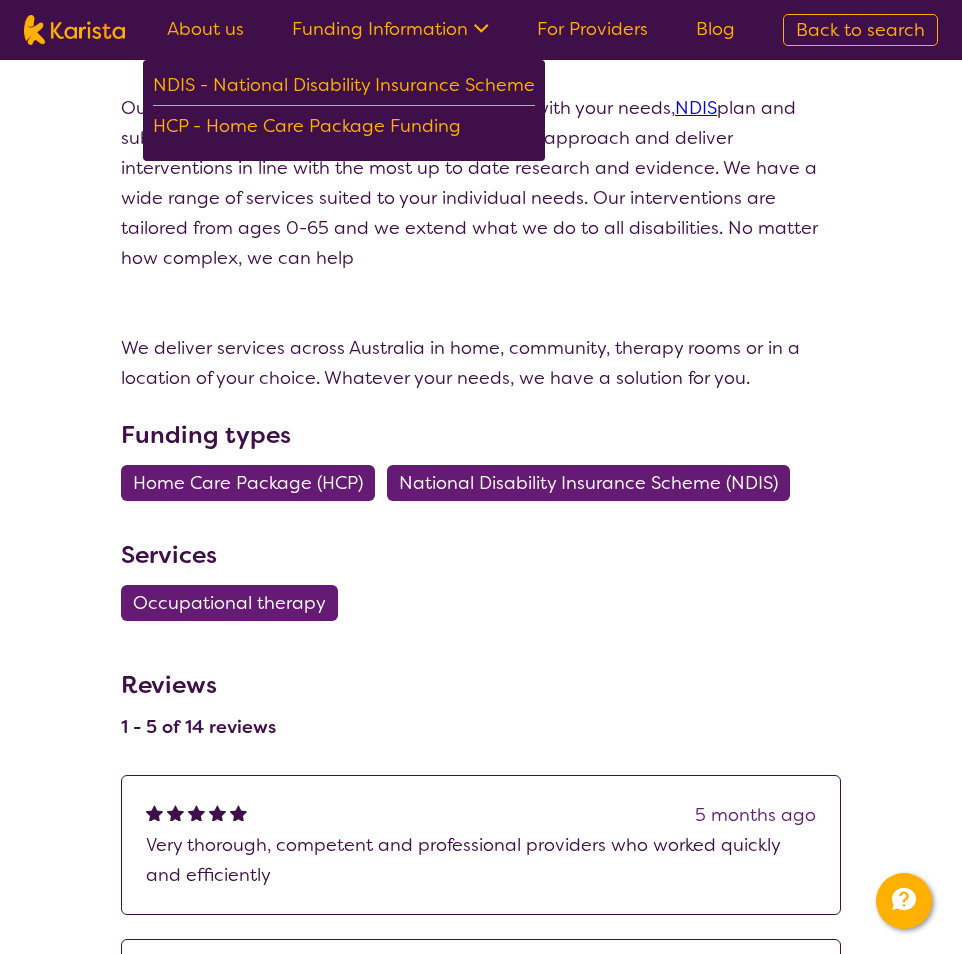 scroll, scrollTop: 506, scrollLeft: 0, axis: vertical 